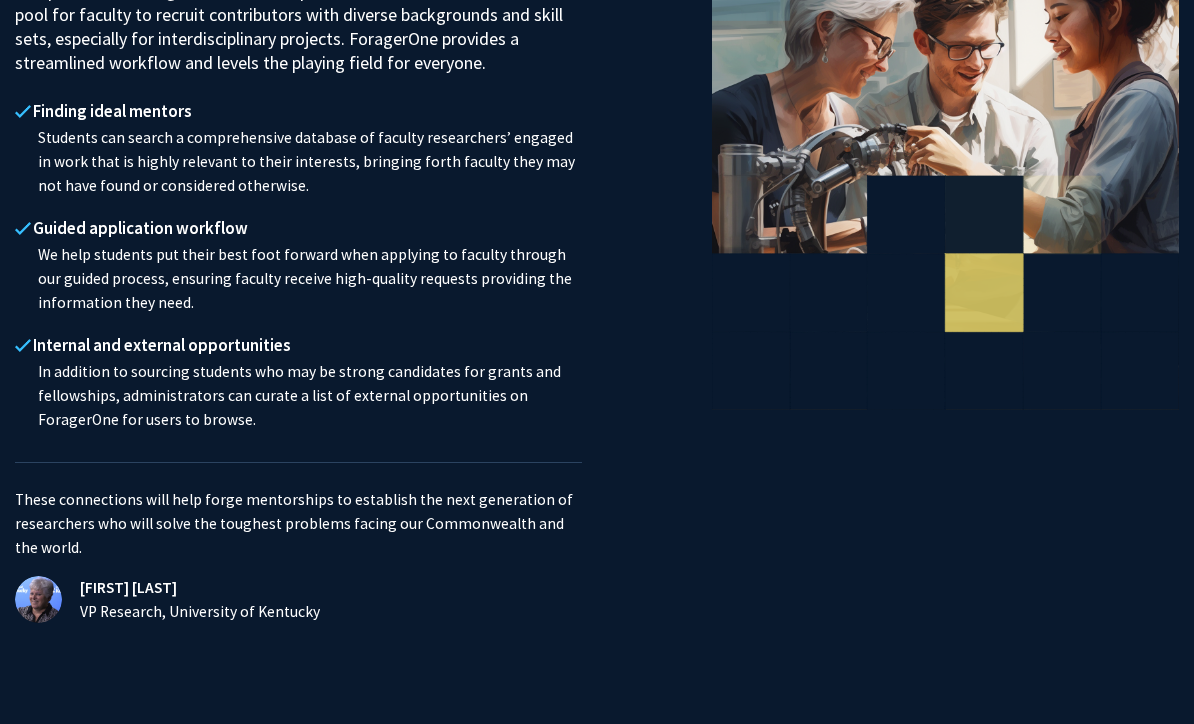 scroll, scrollTop: 0, scrollLeft: 0, axis: both 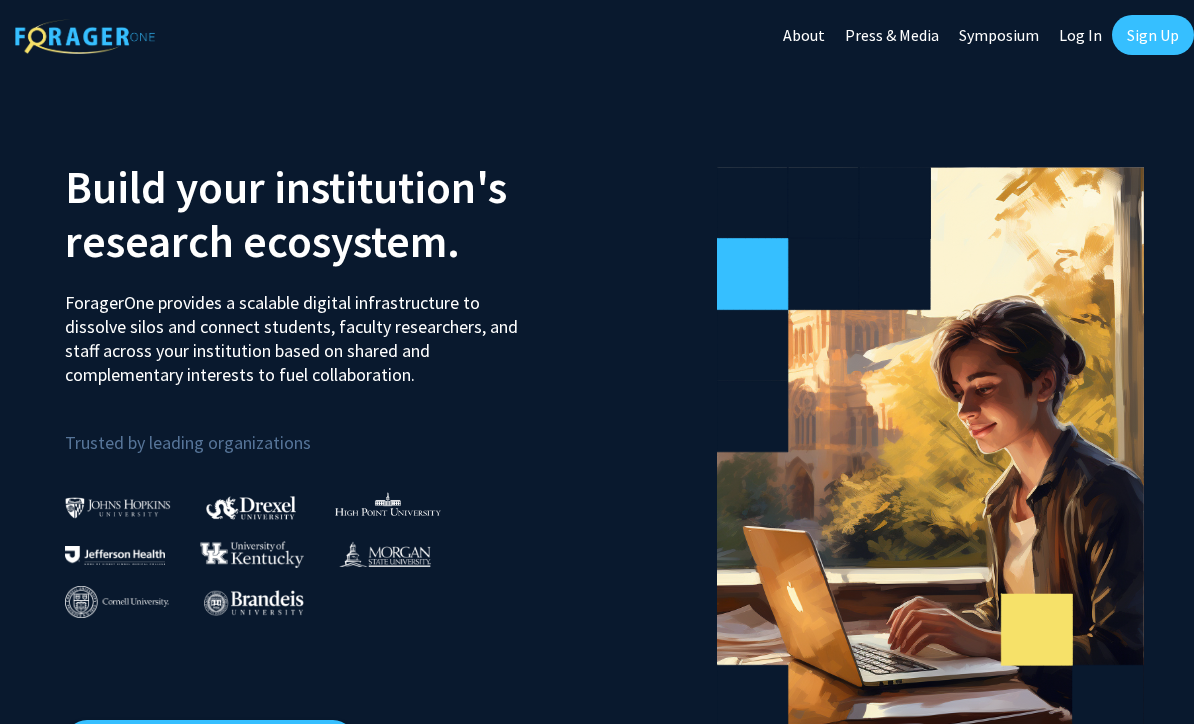 click on "Sign Up" 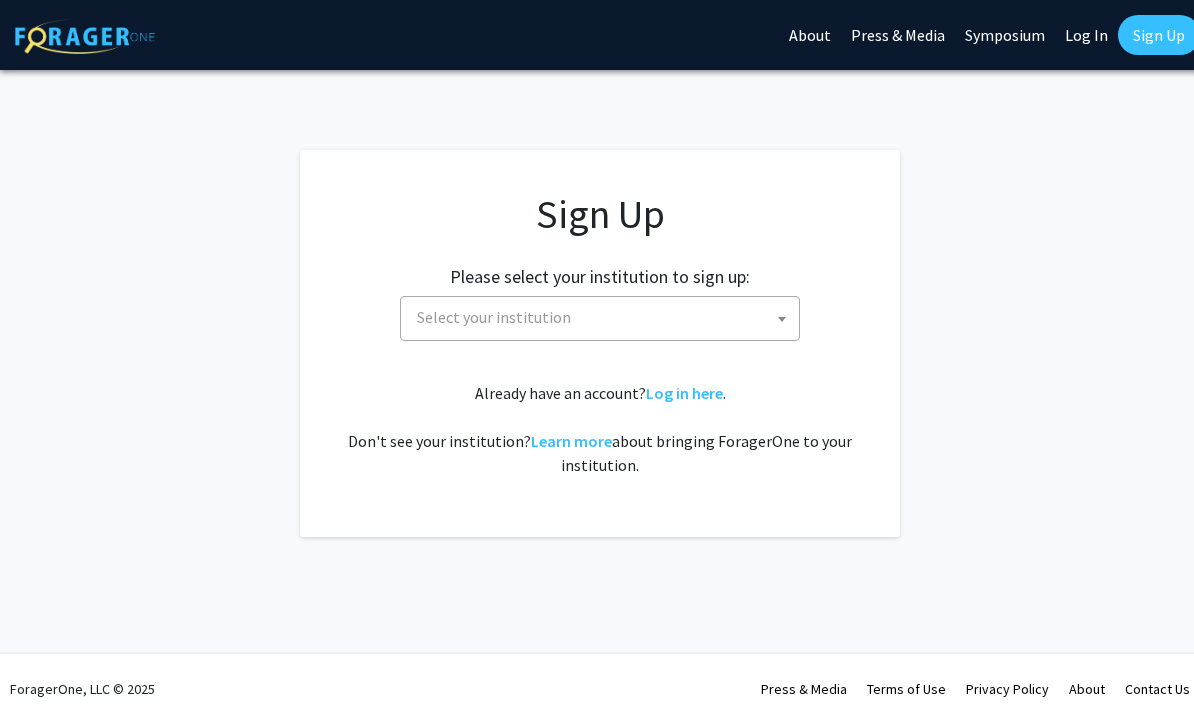 click on "Select your institution" at bounding box center [494, 317] 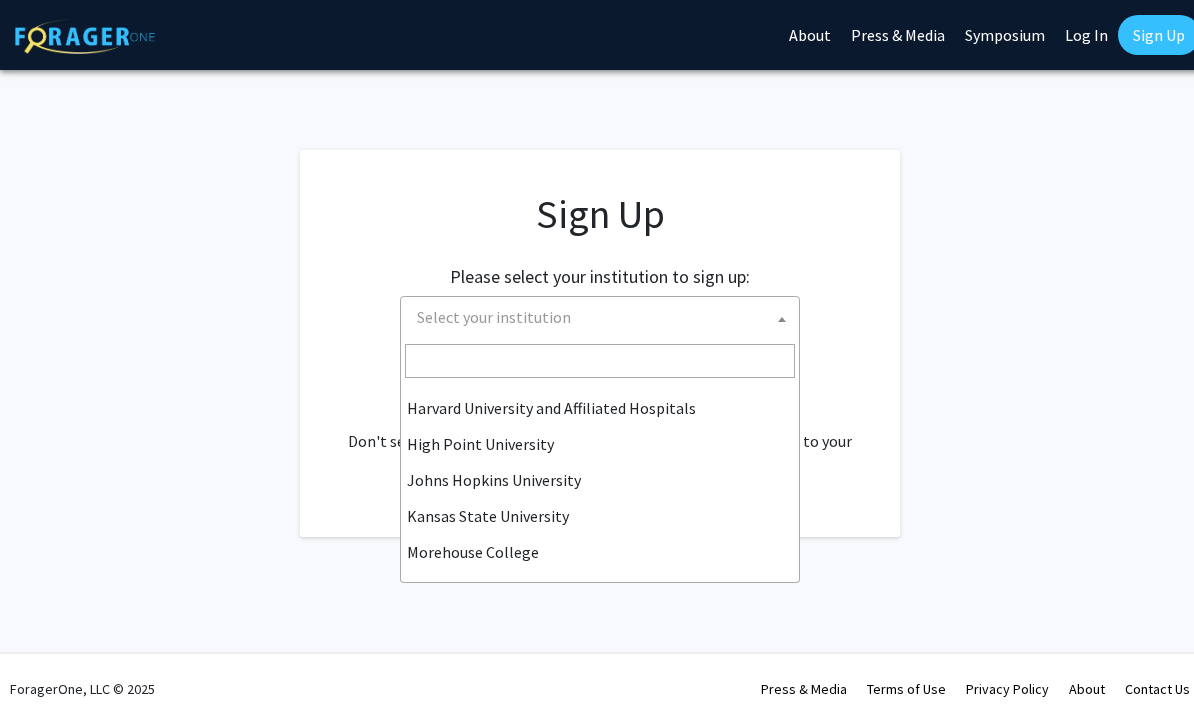 scroll, scrollTop: 327, scrollLeft: 0, axis: vertical 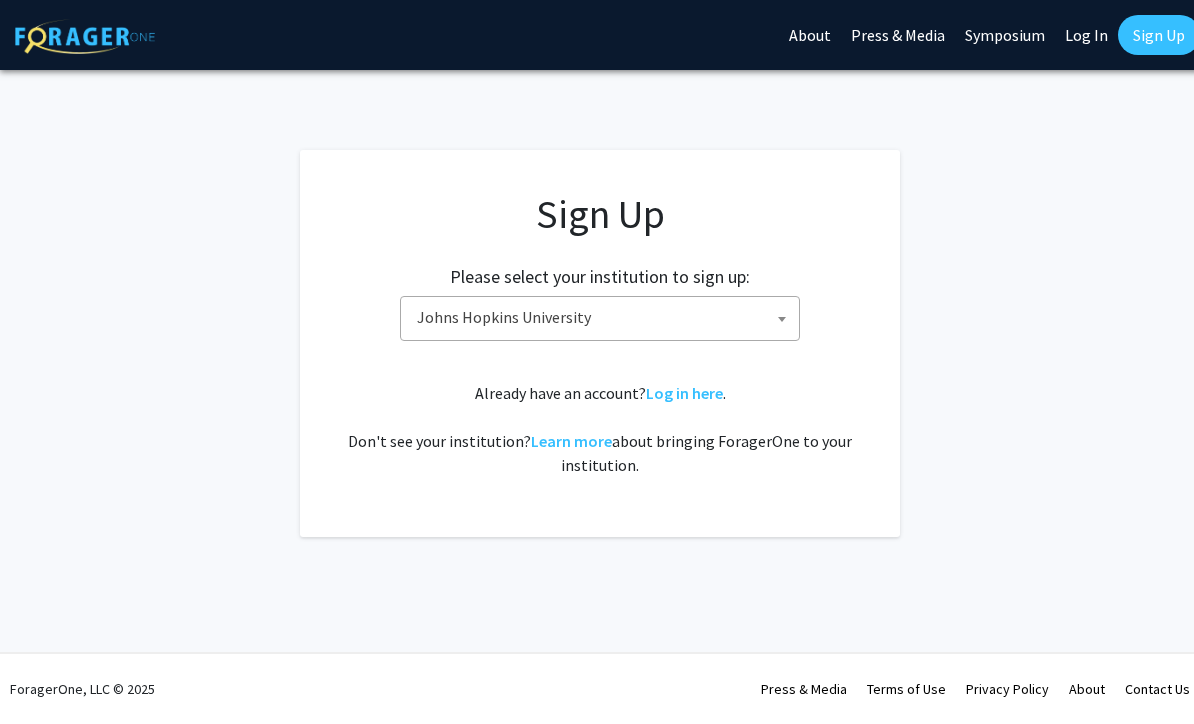 select on "1" 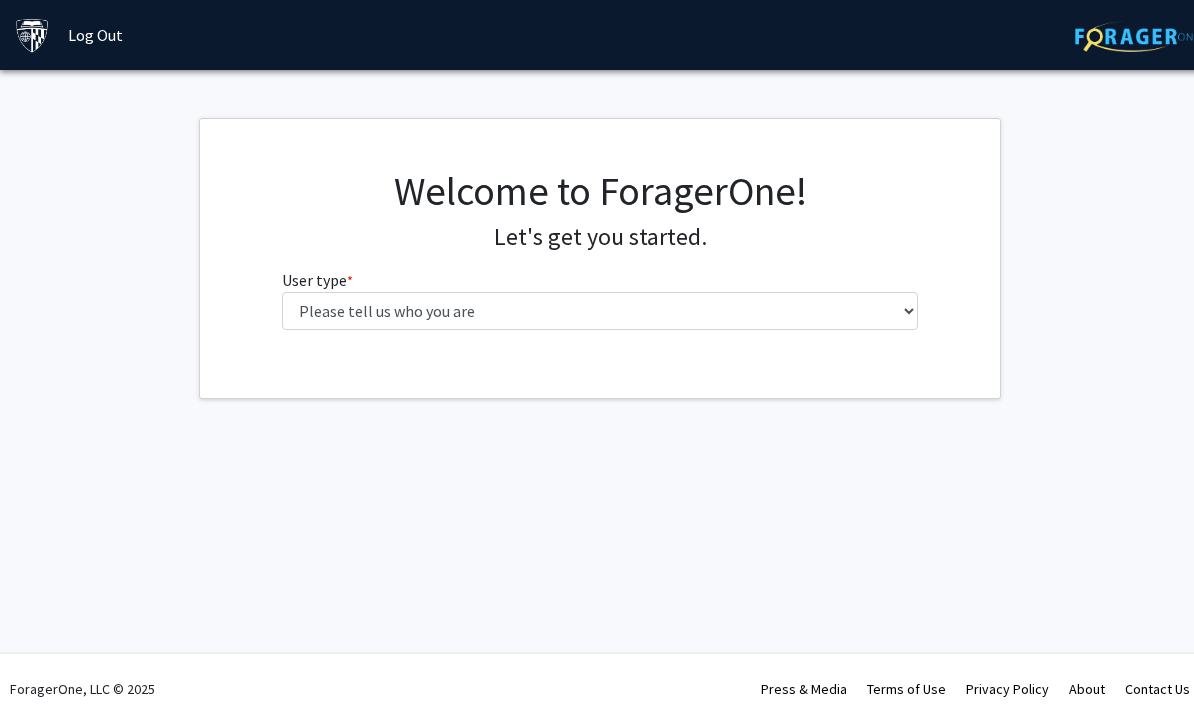 scroll, scrollTop: 0, scrollLeft: 0, axis: both 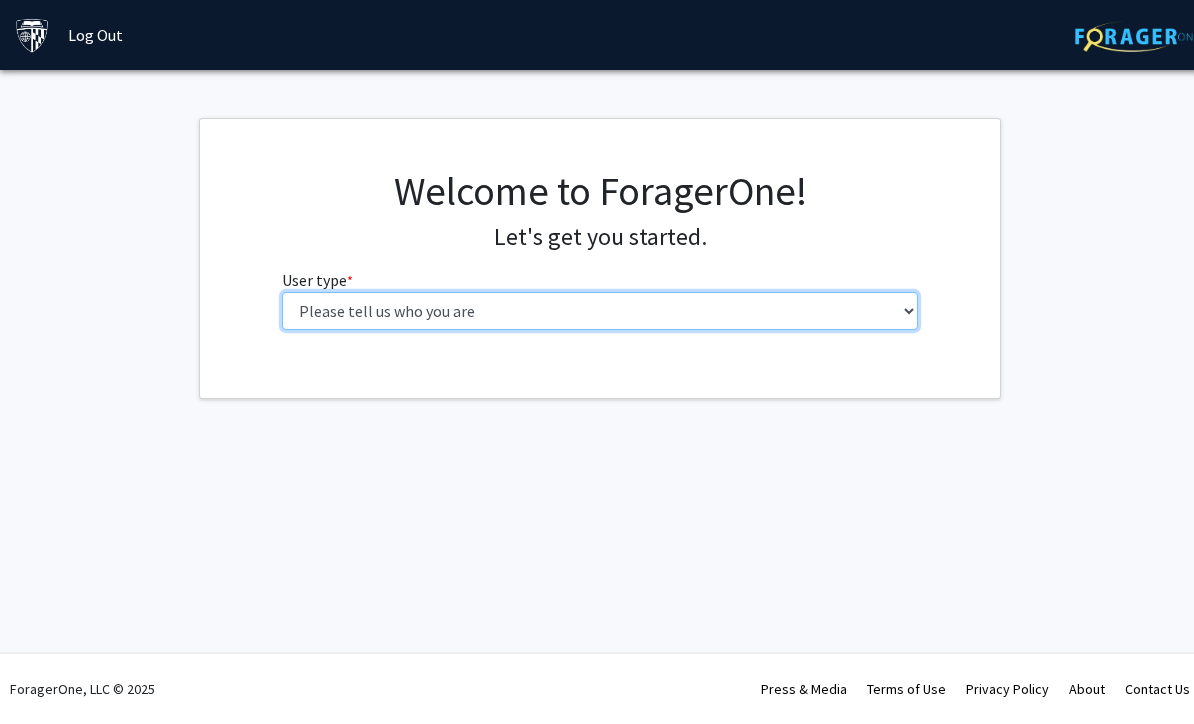 click on "Please tell us who you are  Undergraduate Student   Master's Student   Doctoral Candidate (PhD, MD, DMD, PharmD, etc.)   Postdoctoral Researcher / Research Staff / Medical Resident / Medical Fellow   Faculty   Administrative Staff" at bounding box center (600, 311) 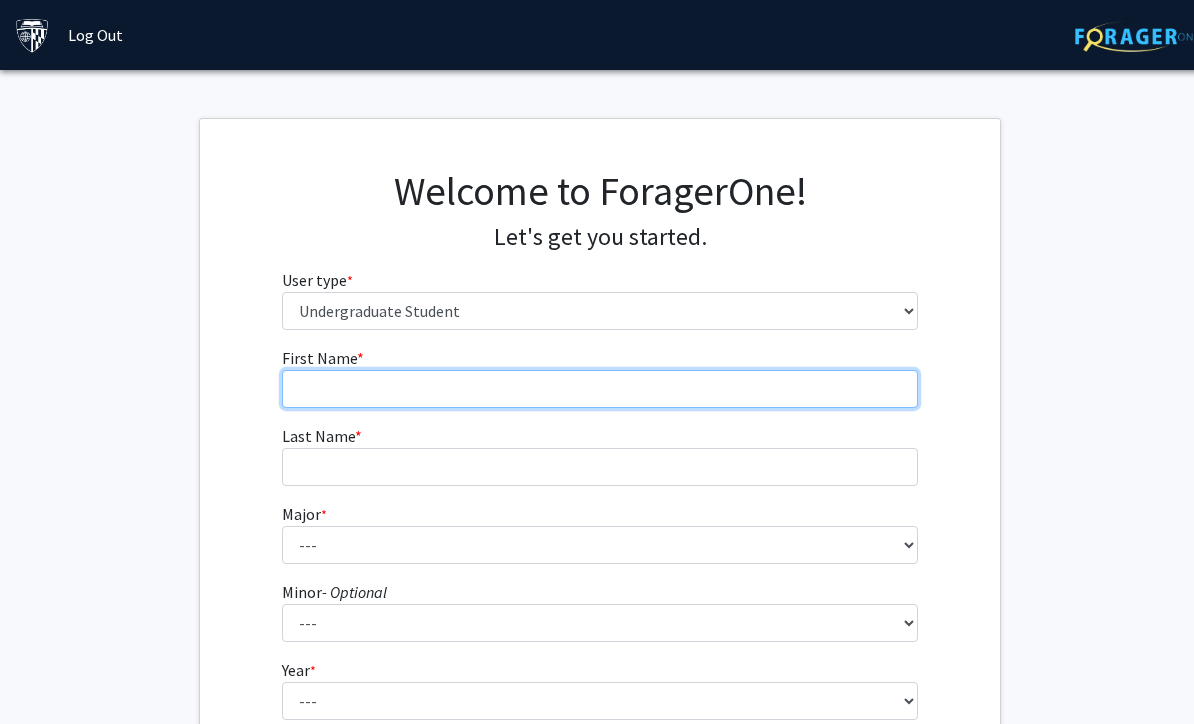 click on "First Name * required" at bounding box center (600, 389) 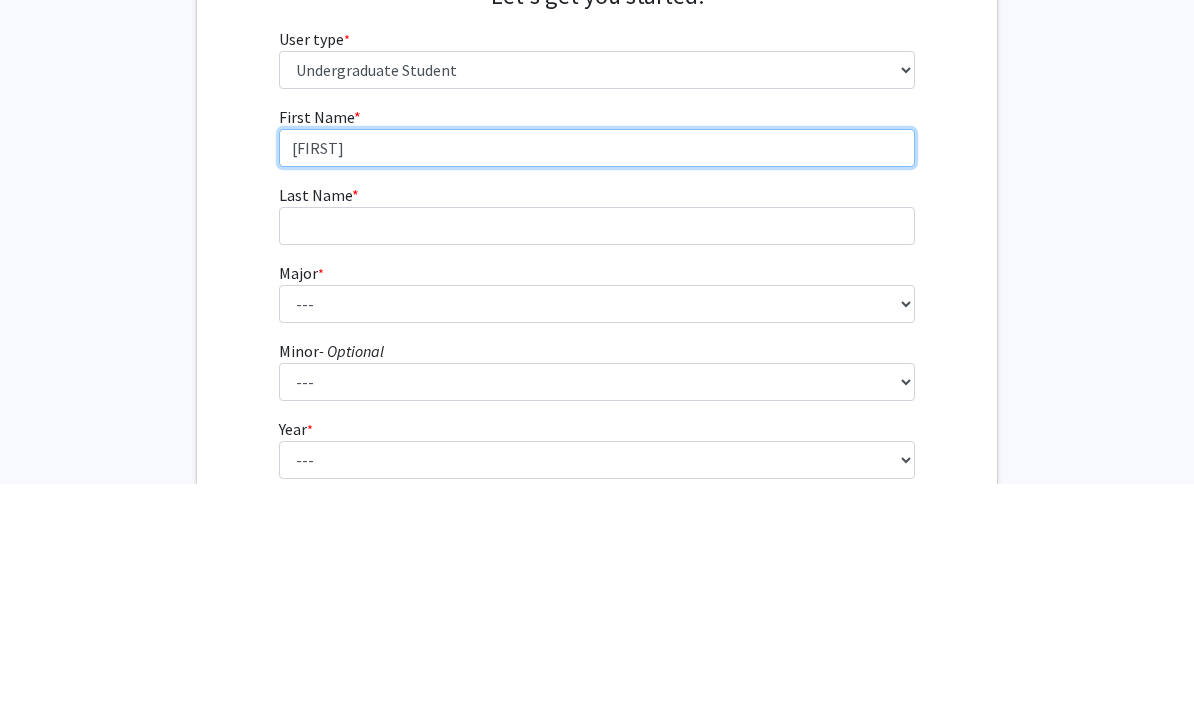 type on "Trang" 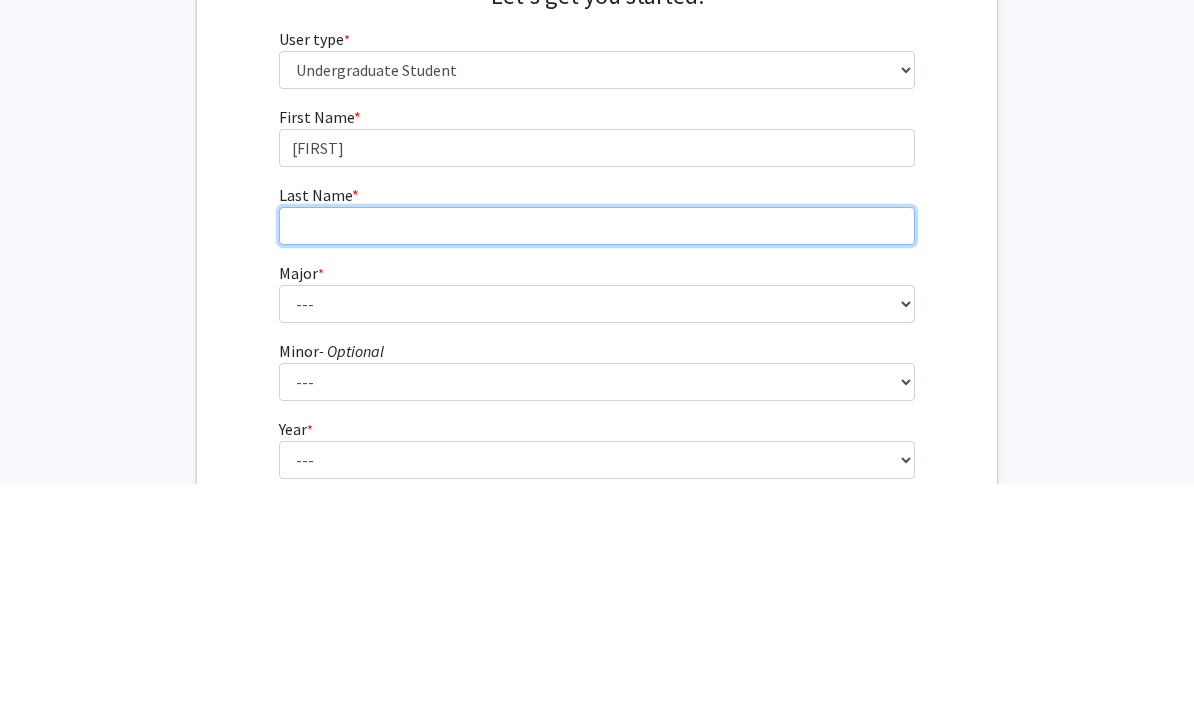 click on "Last Name * required" at bounding box center [597, 467] 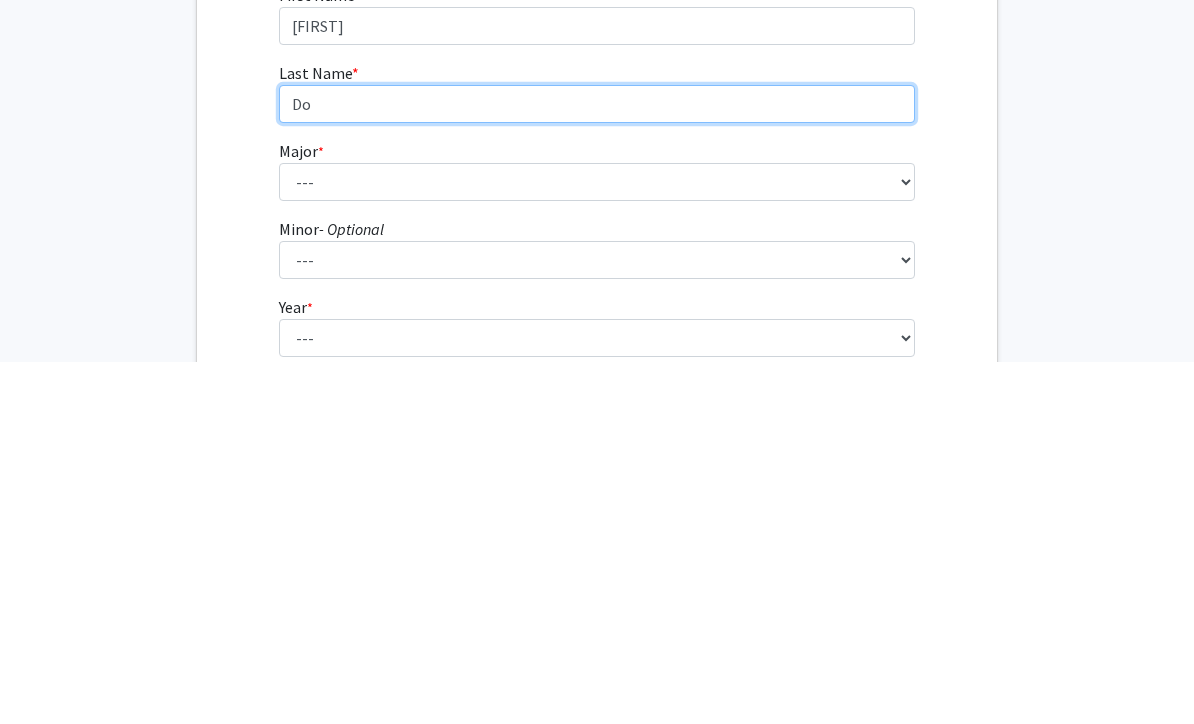 type on "Do" 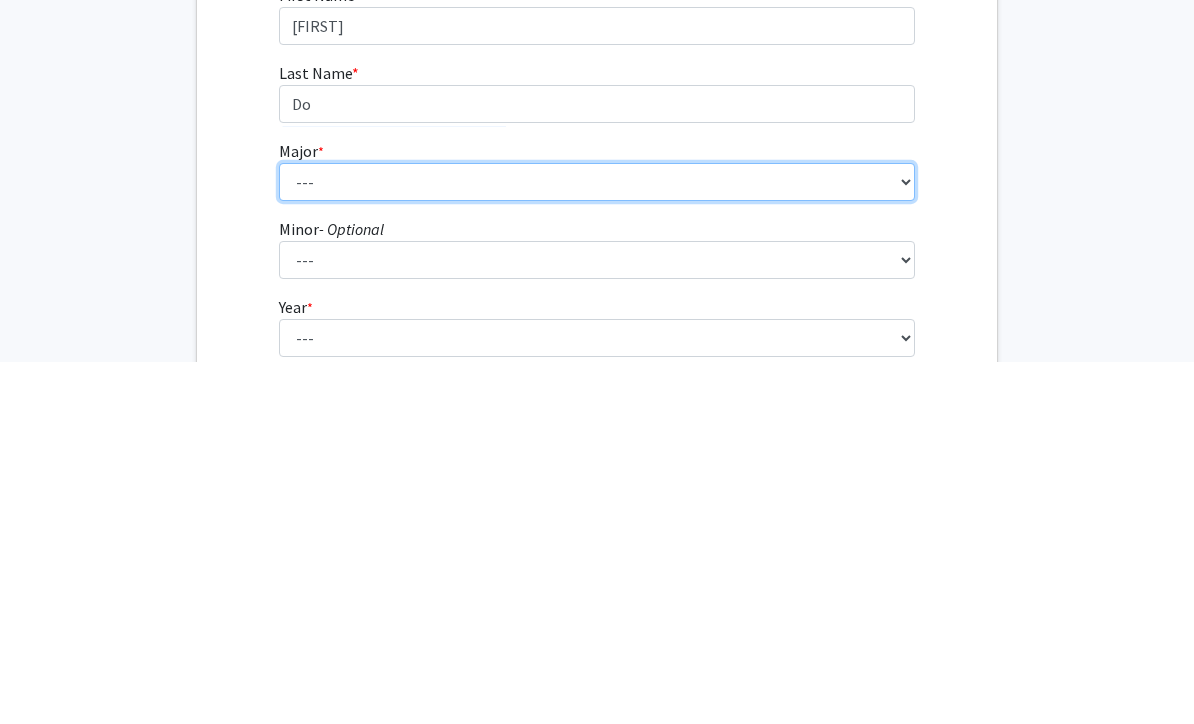 click on "---  Africana Studies   Anthropology   Applied Mathematics & Statistics   Archaeology   Behavioral Biology   Biology   Biomedical Engineering   Biophysics   Chemical & Biomolecular Engineering   Chemistry   Civil Engineering   Classics   Cognitive Science   Computer Engineering   Computer Science   Earth & Planetary Sciences   East Asian Studies   Economics   Electrical Engineering   Engineering Mechanics   English   Environmental Engineering   Environmental Science   Film & Media Studies   French   General Engineering   Geography   German   Global Environmental Change & Sustainability   History   History of Art   History of Science & Technology   Interdisciplinary Studies   International Studies   Italian   Latin American Studies   Materials Science & Engineering   Mathematics   Mechanical Engineering   Medicine, Science & the Humanities   Molecular & Cellular Biology   Music   Natural Sciences   Near Eastern Studies   Neuroscience   Philosophy   Physics   Political Science   Psychology   Romance Languages" at bounding box center [597, 545] 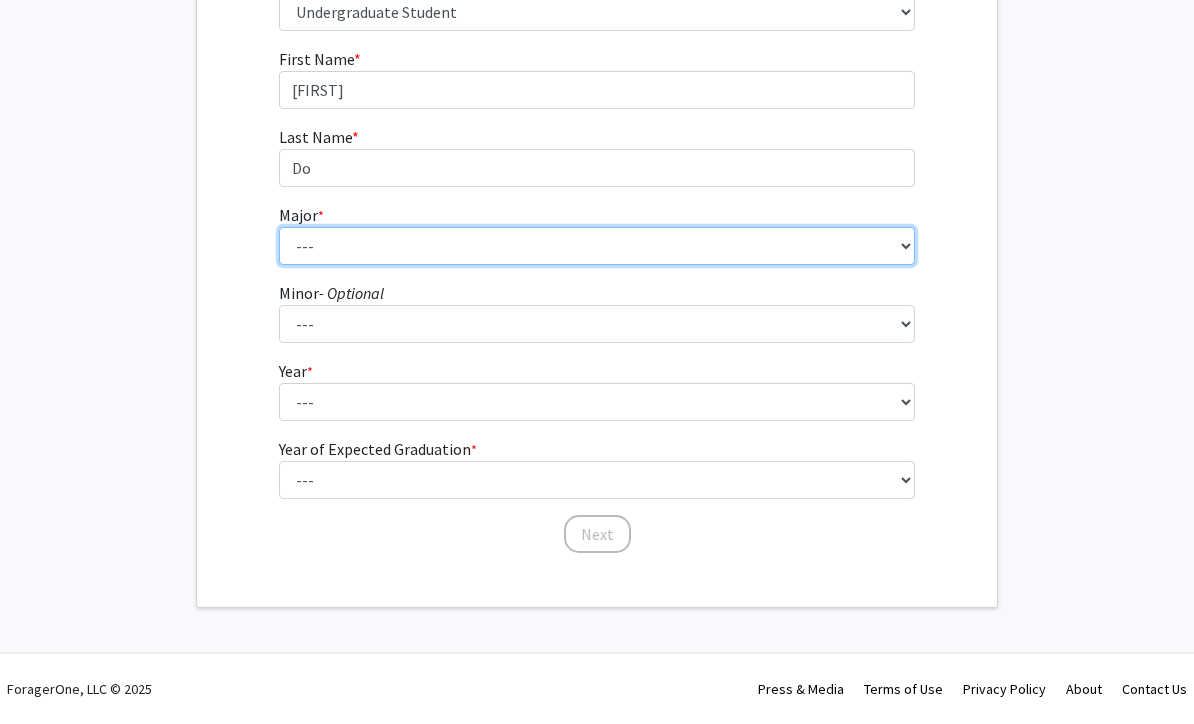 select on "9: 24" 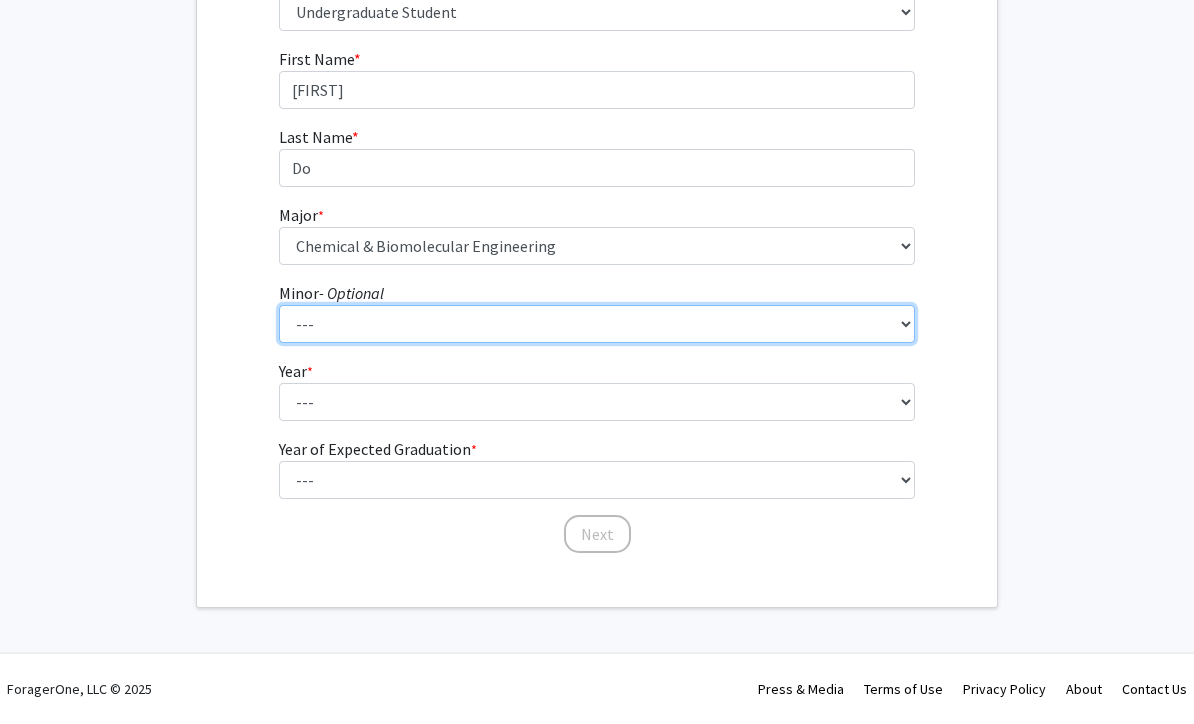 click on "---  Accounting and Financial Management   Africana Studies   Anthropology   Applied Mathematics & Statistics   Bioethics   Business   Civil Engineering   Classics   Computational Medicine   Computer Integrated Surgery   Computer Science   Earth & Planetary Sciences   Economics   Engineering for Sustainable Development   English   Entrepreneurship & Management   Environmental Engineering   Film & Media Studies   Financial Economics   French   German   Global Environmental Change & Sustainability   History   History of Art   History of Science & Technology   Islamic Studies   Italian   Jewish Studies   Latin American Studies   Linguistics   Marketing & Communications   Mathematics   Museums & Society   Music   Near Eastern Studies   Philosophy   Physics   Psychology   Robotics   Social Policy   Space Science & Engineering   Spanish for the Professions   Spanish Language & Hispanic Culture   Theatre Arts & Studies   Visual Arts   Women, Gender, and Sexuality" at bounding box center [597, 325] 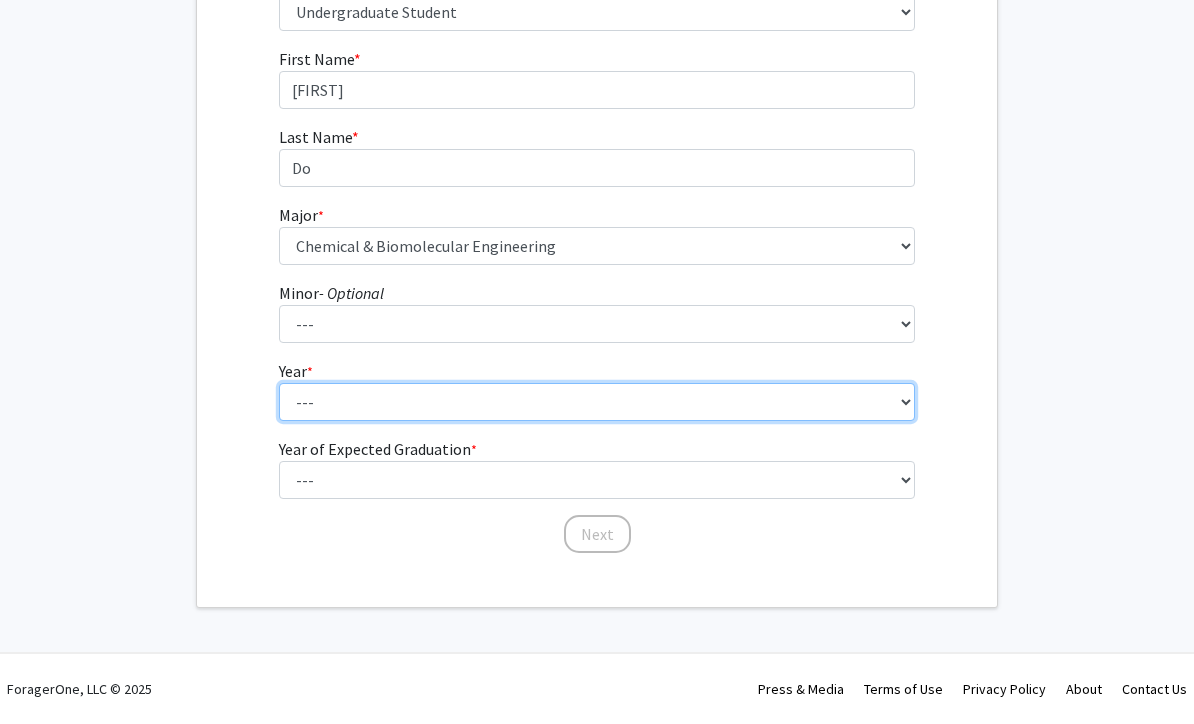 click on "---  First-year   Sophomore   Junior   Senior   Postbaccalaureate Certificate" at bounding box center (597, 403) 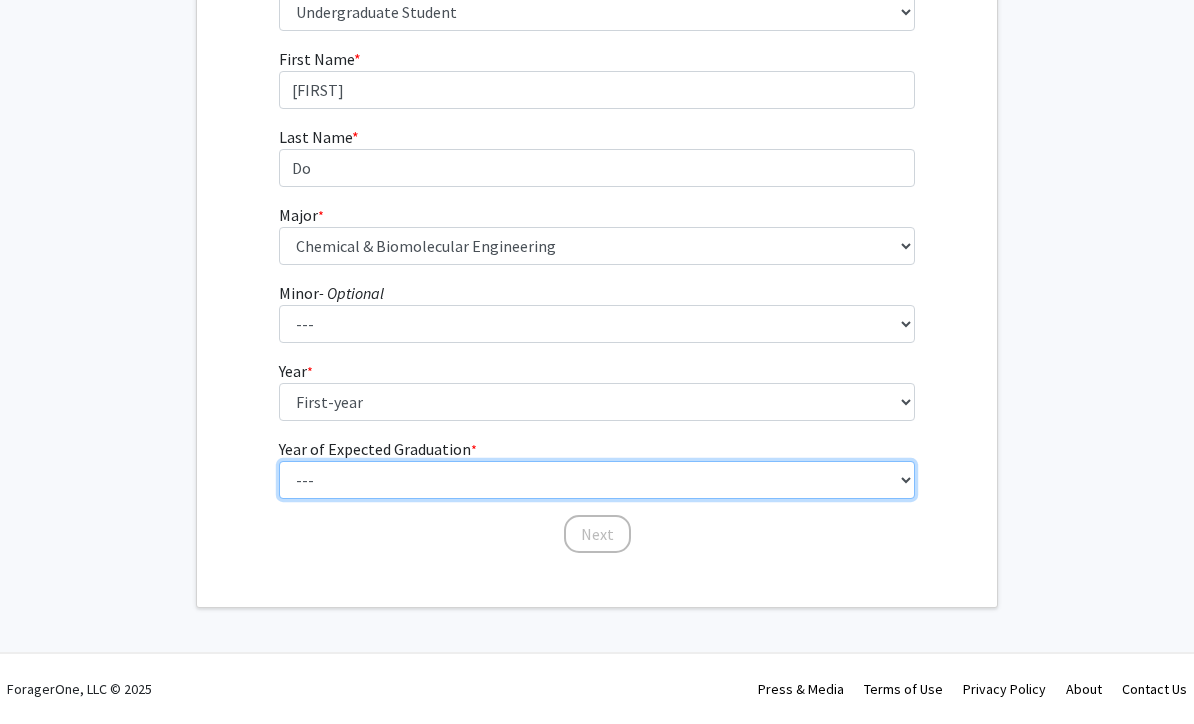 click on "---  2025   2026   2027   2028   2029   2030   2031   2032   2033   2034" at bounding box center [597, 481] 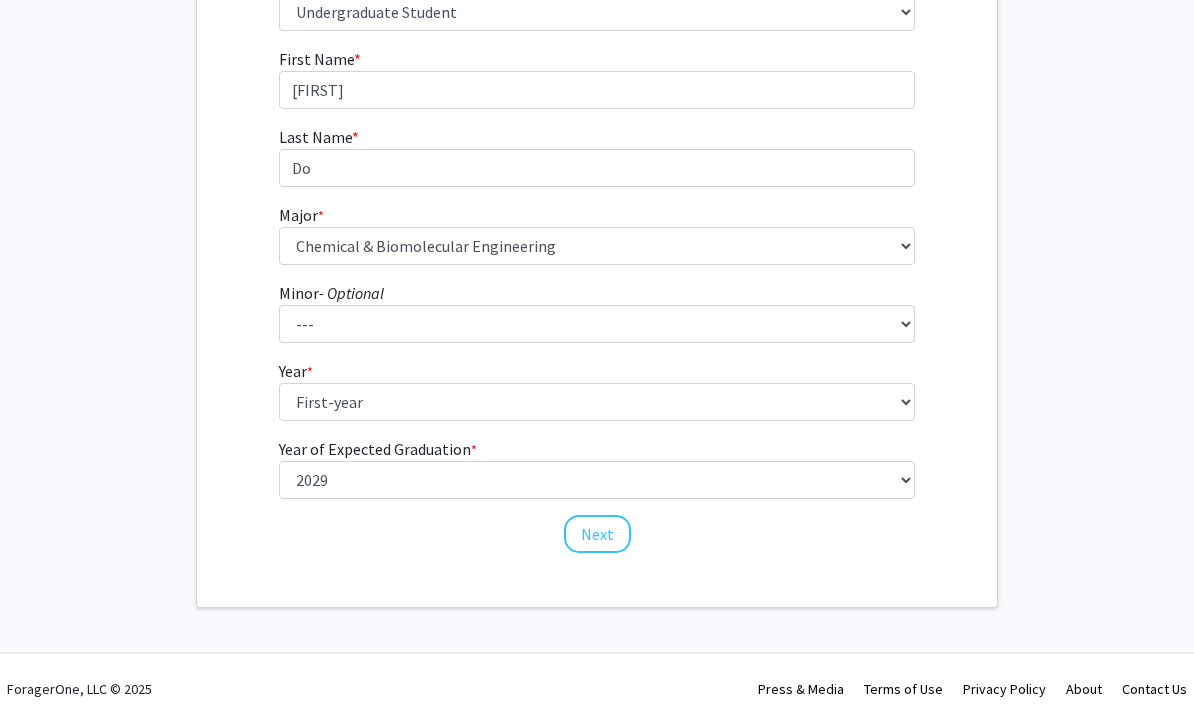 click on "Next" 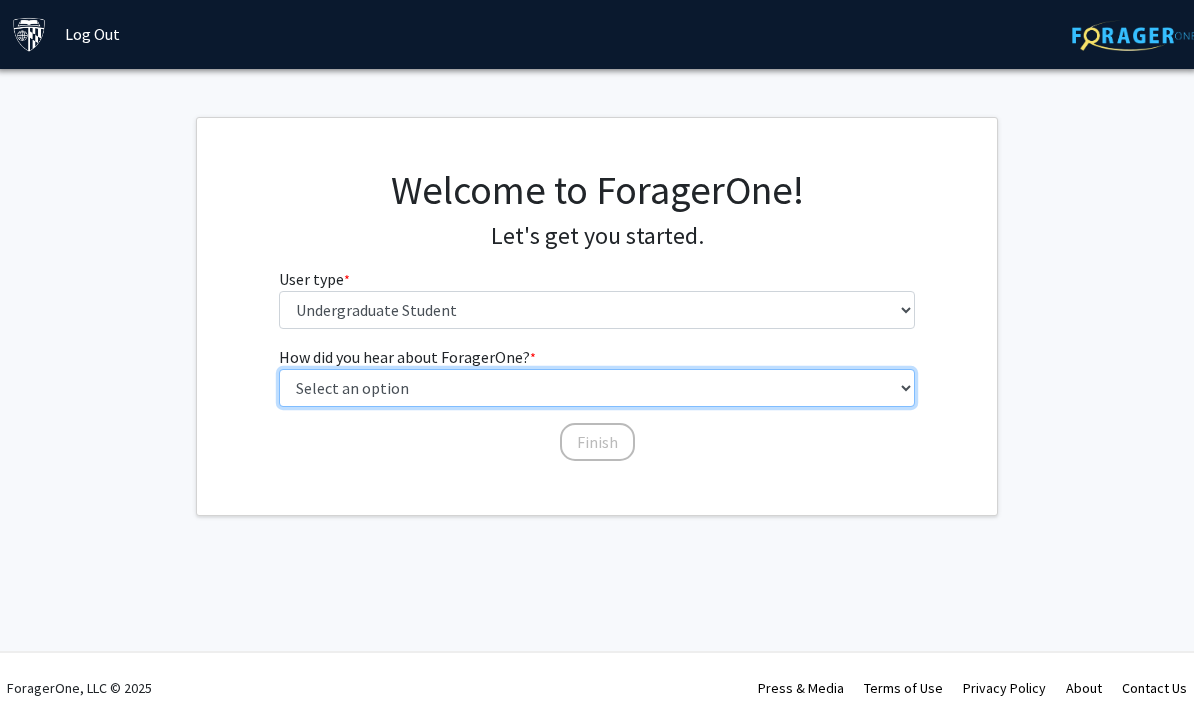 click on "Select an option  Peer/student recommendation   Faculty/staff recommendation   University website   University email or newsletter   Other" at bounding box center (597, 389) 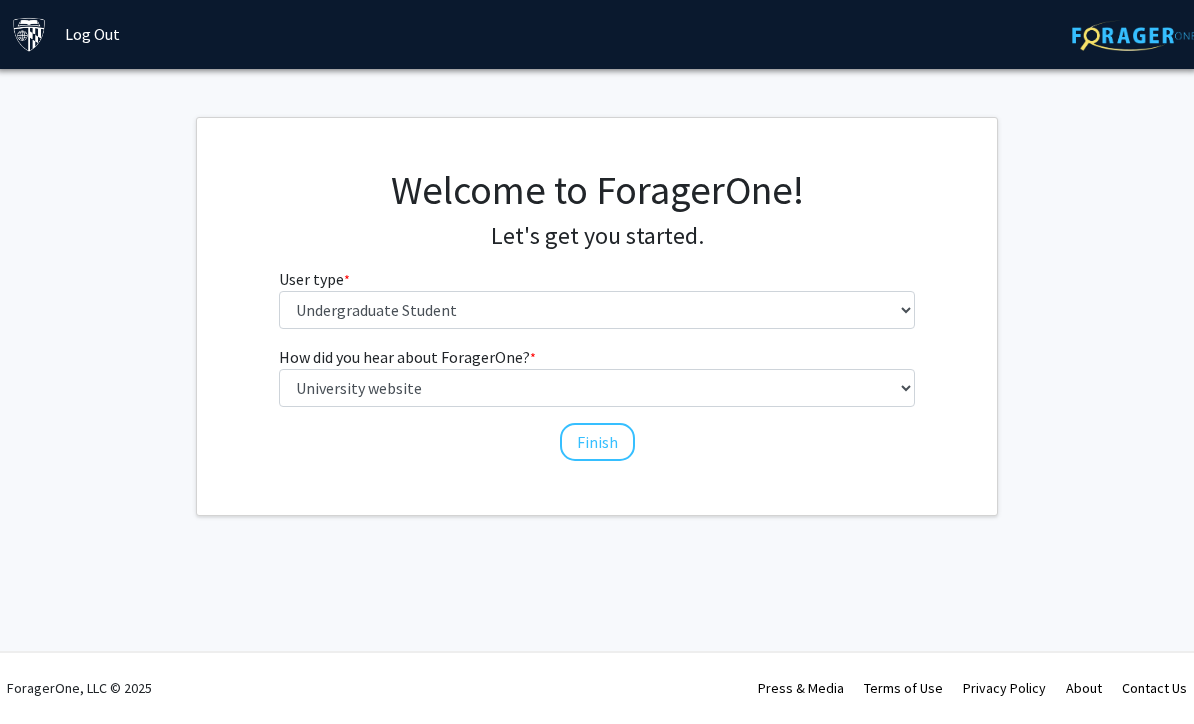click on "Finish" 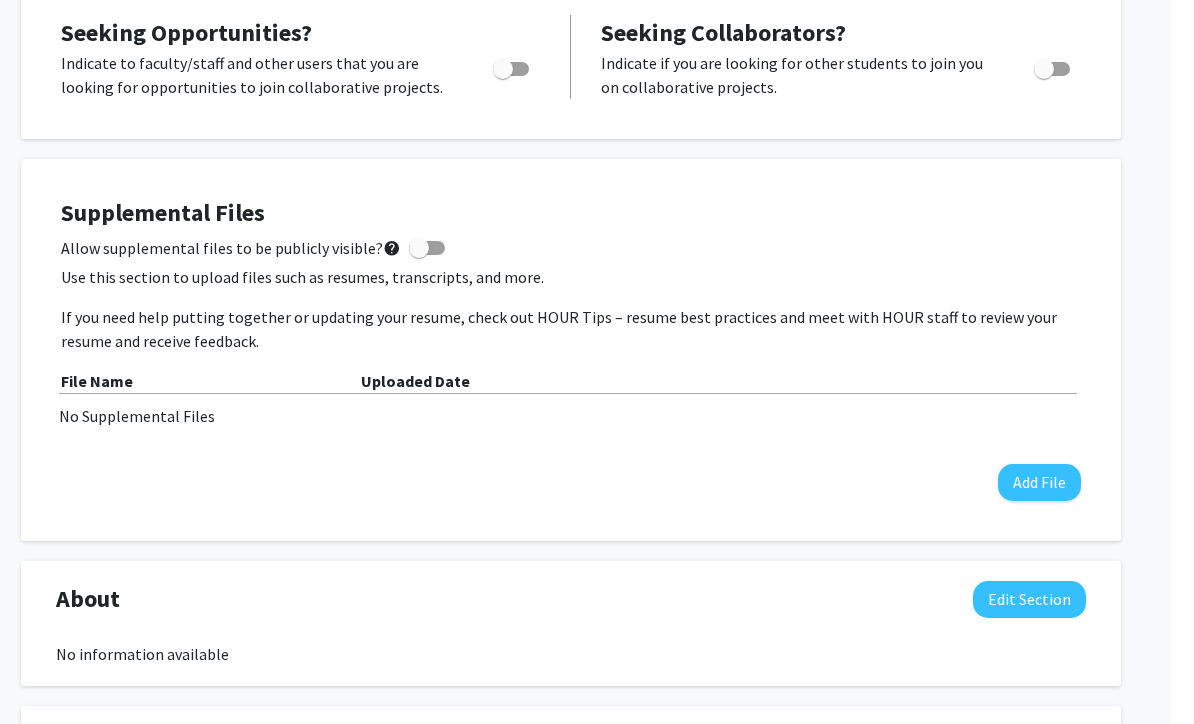 scroll, scrollTop: 0, scrollLeft: 6, axis: horizontal 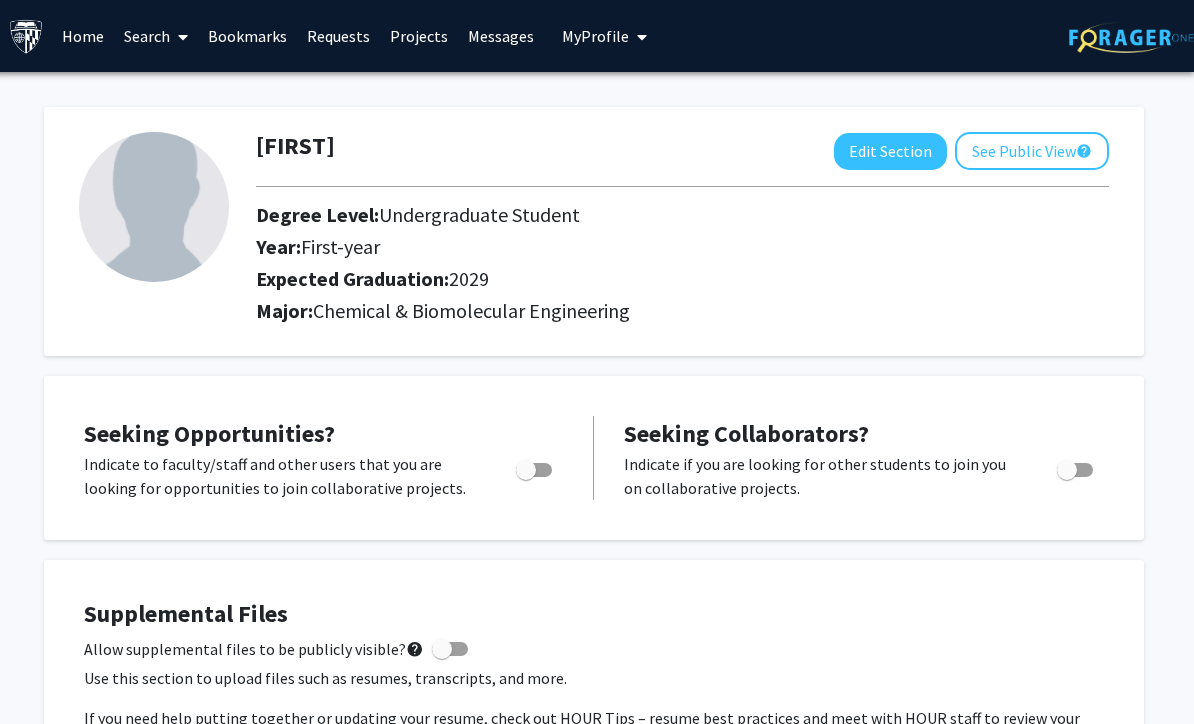 click on "Search" at bounding box center [156, 36] 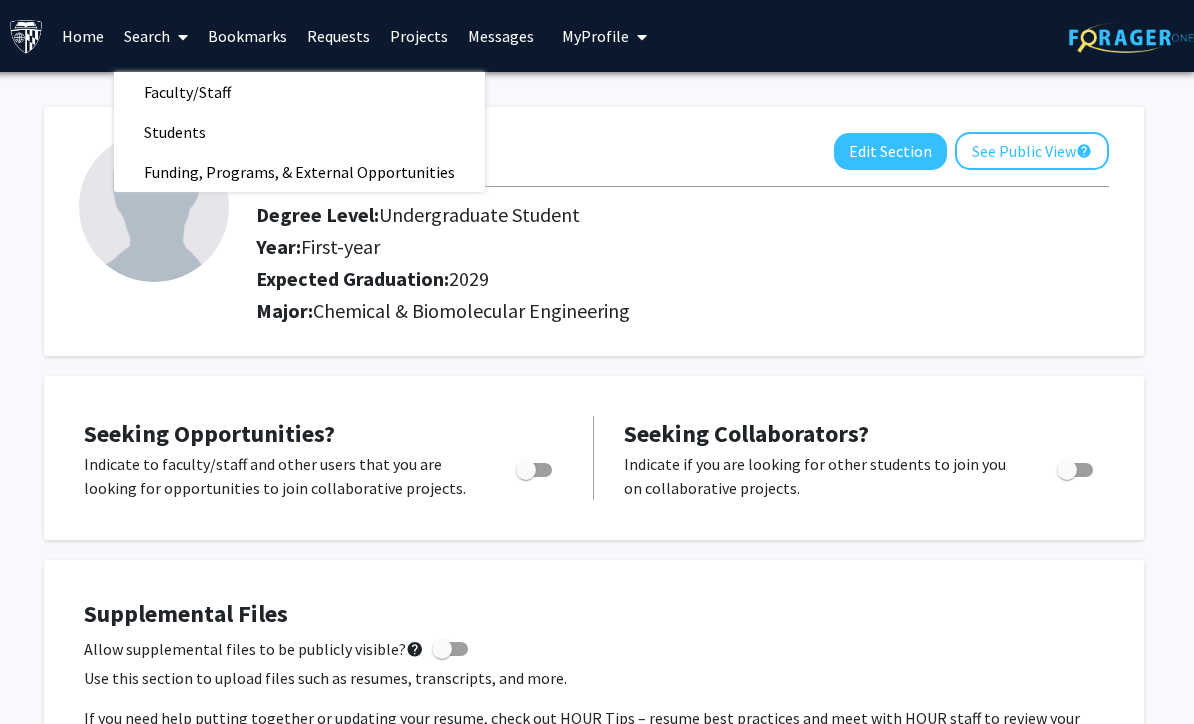 click on "Faculty/Staff" at bounding box center (187, 92) 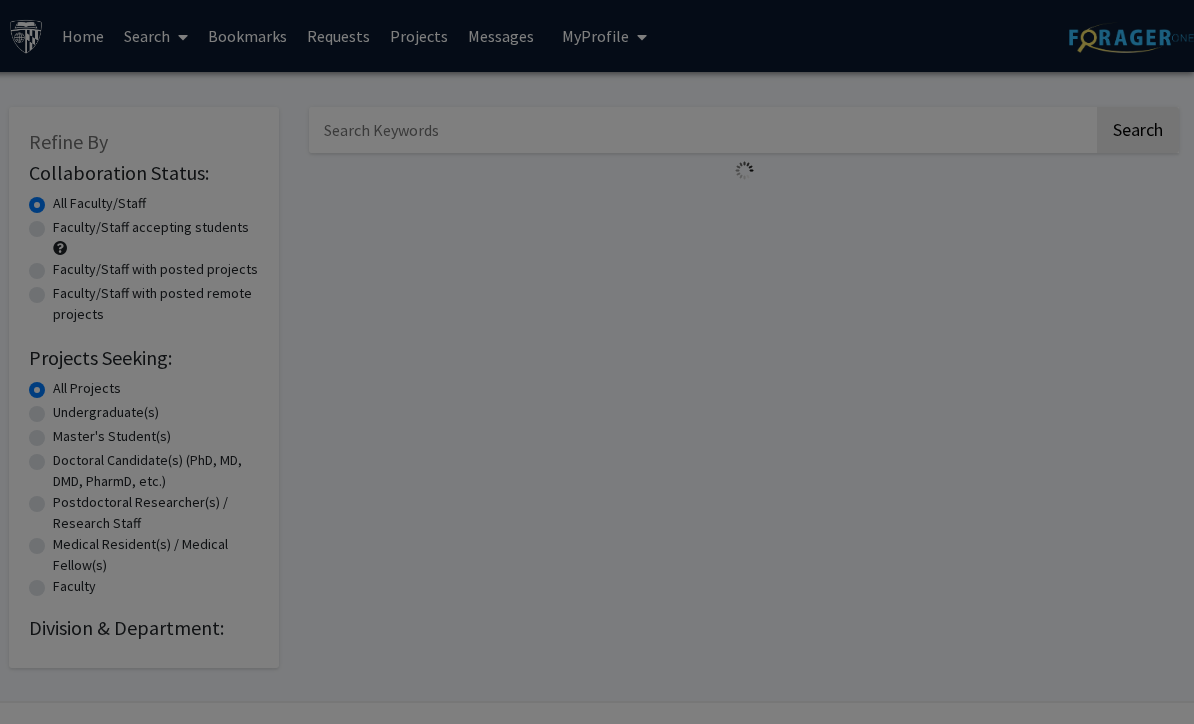 scroll, scrollTop: 0, scrollLeft: 0, axis: both 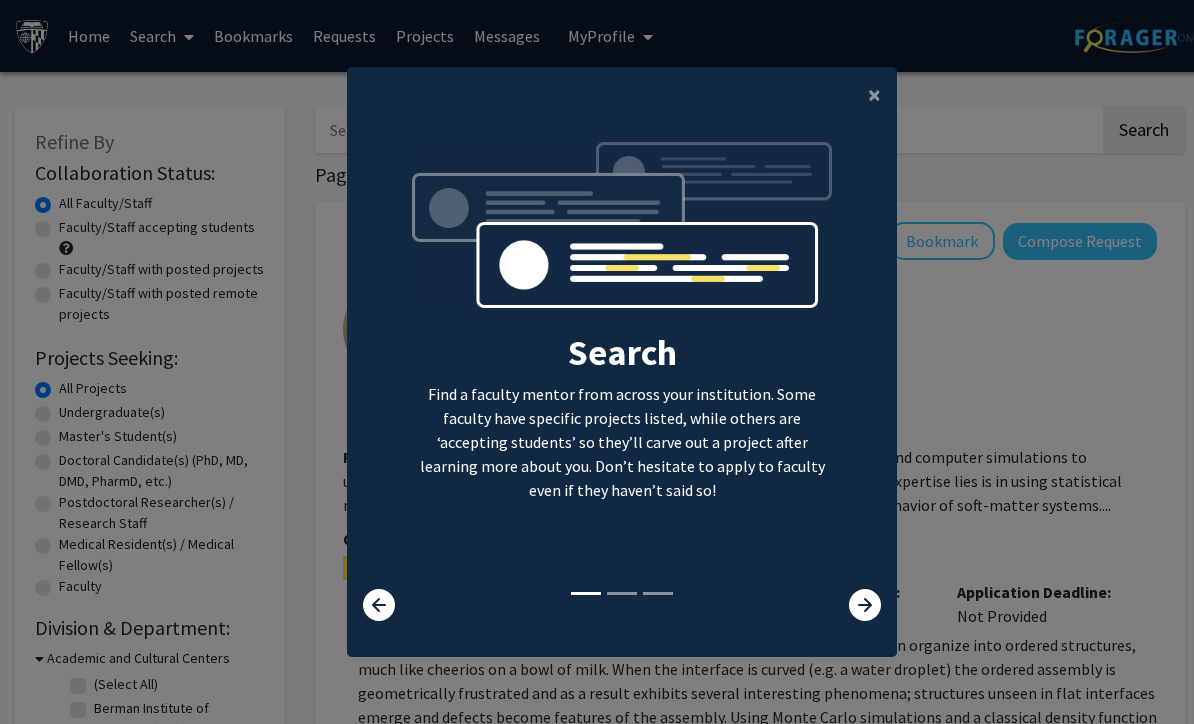 click 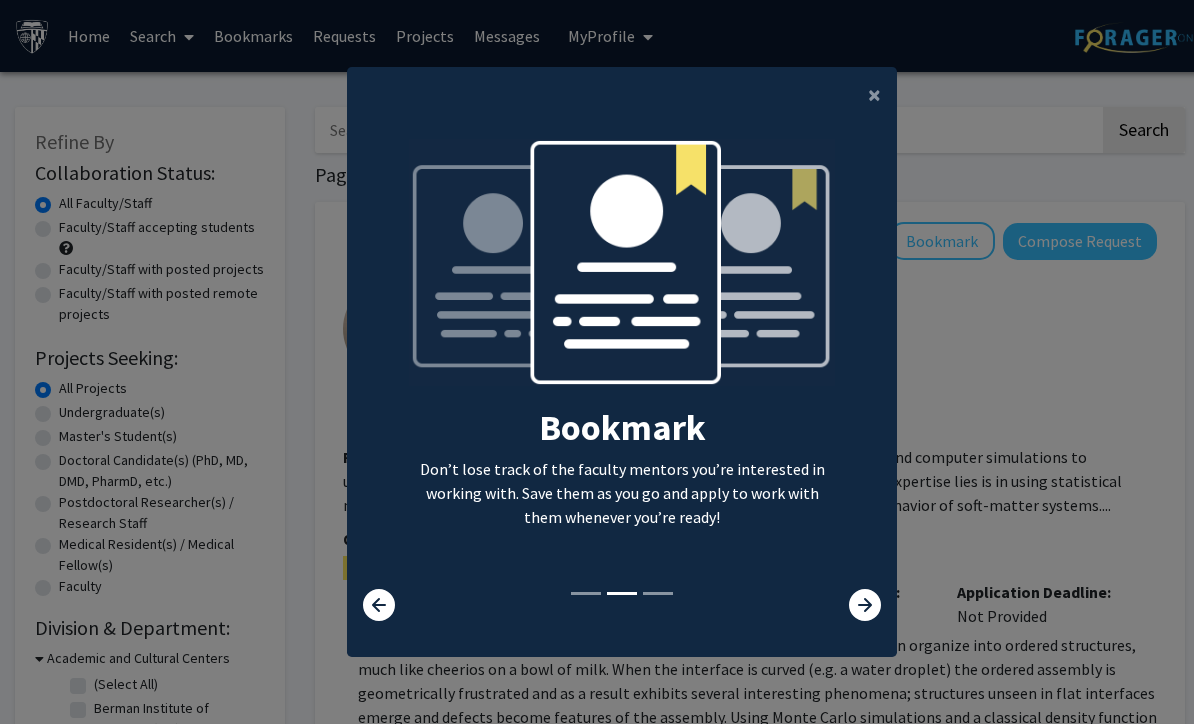 click 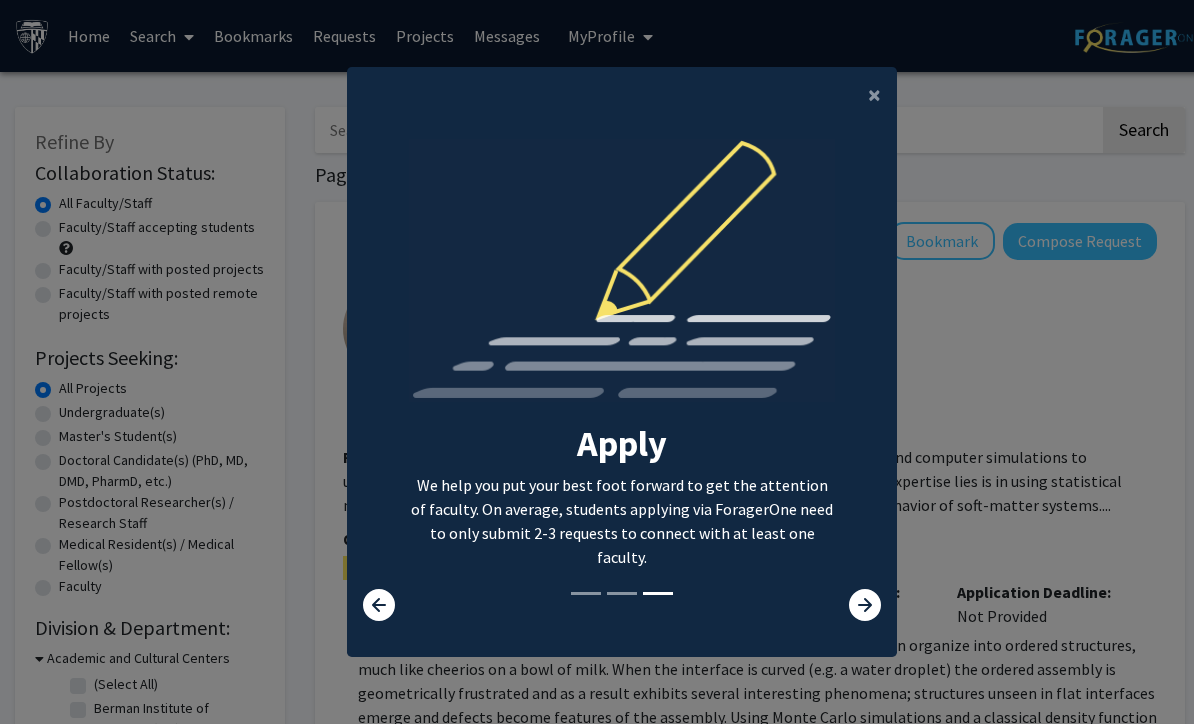 click on "×" 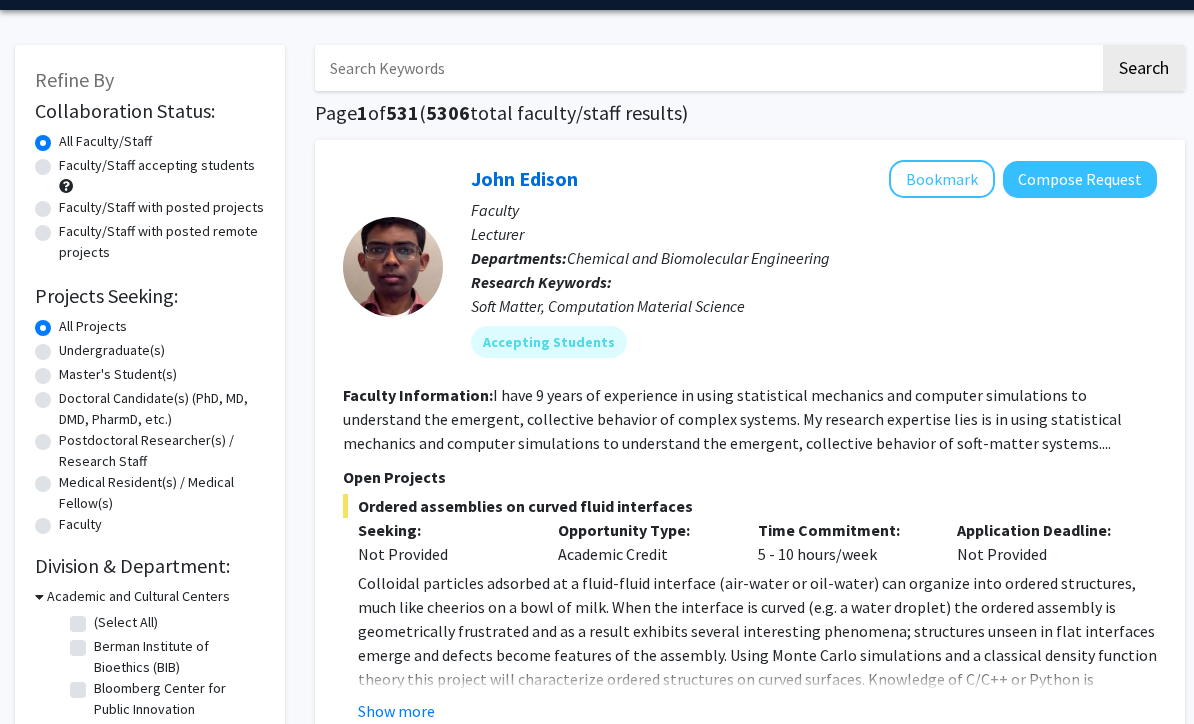 scroll, scrollTop: 0, scrollLeft: 0, axis: both 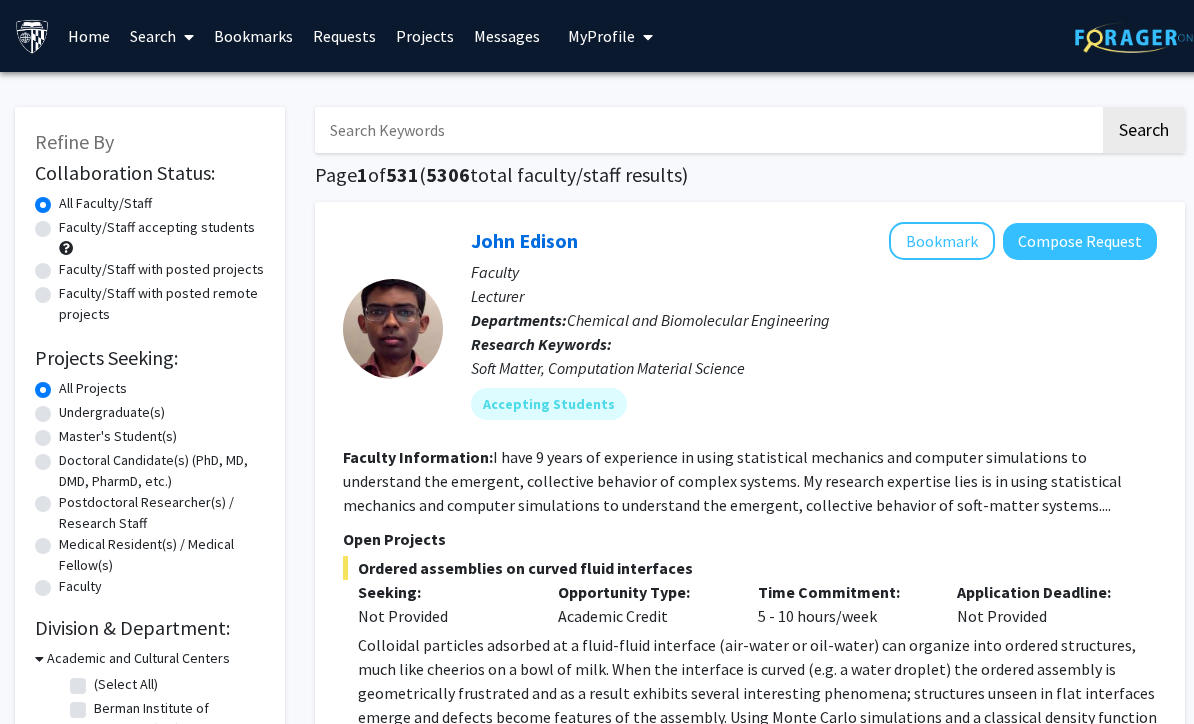 click at bounding box center [707, 130] 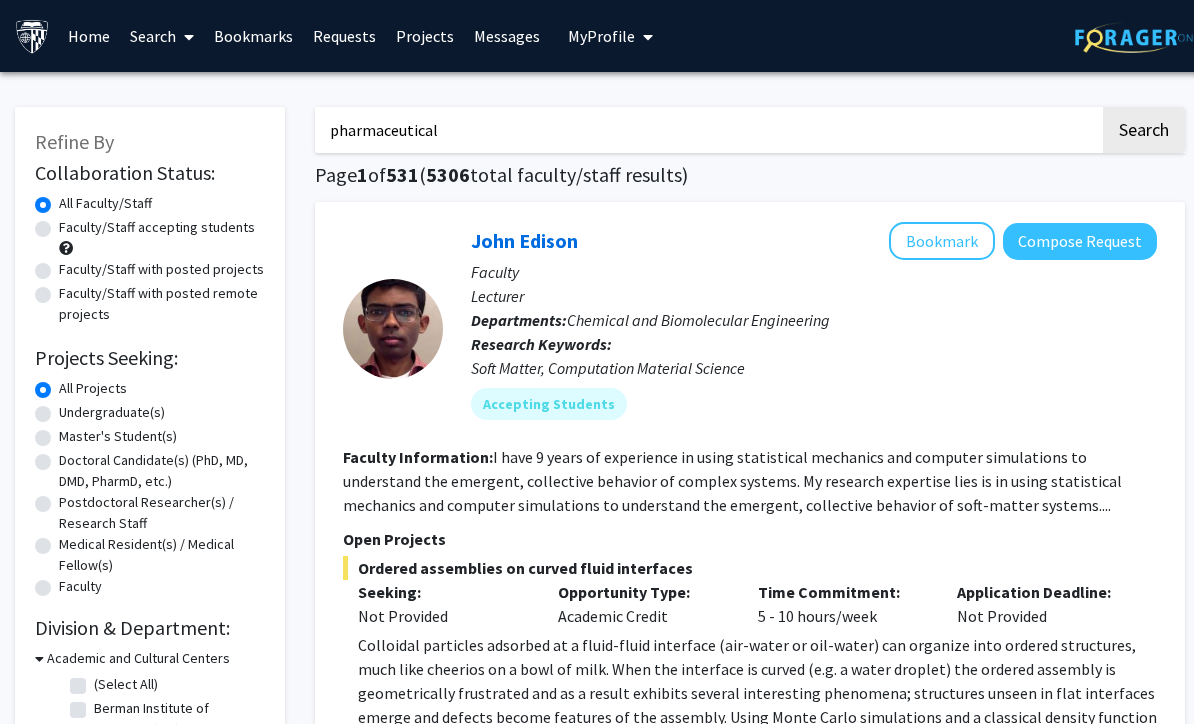 type on "pharmaceutical" 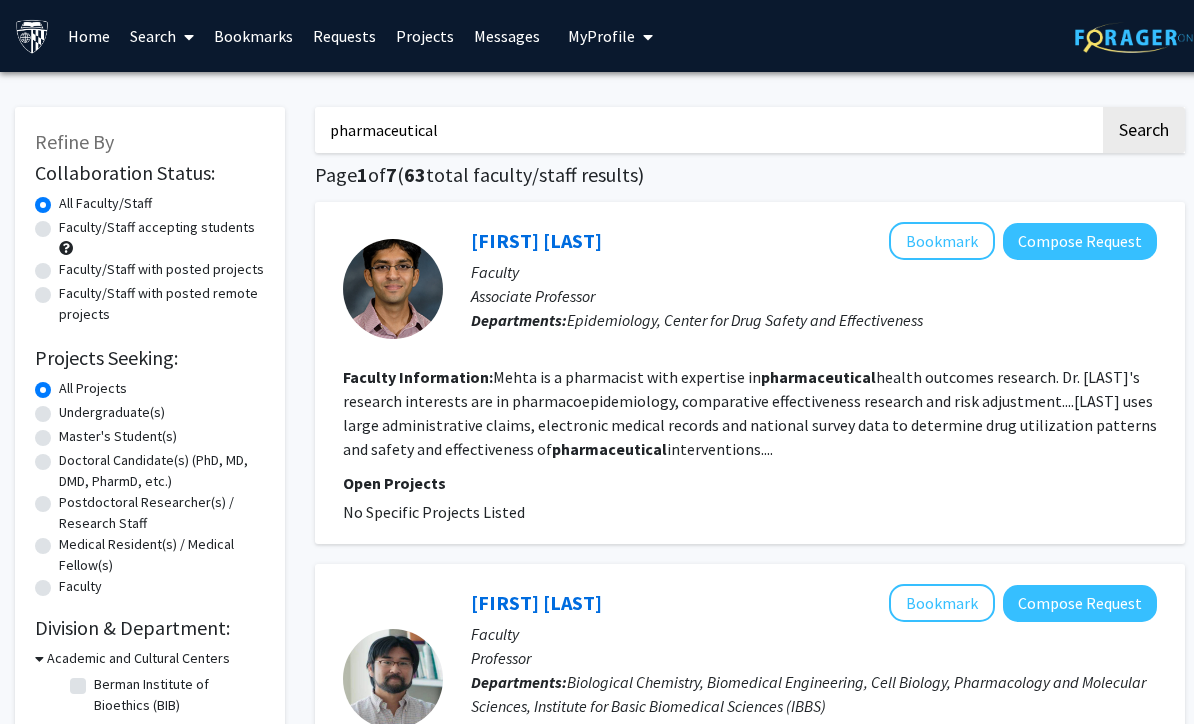 click on "Faculty/Staff accepting students" 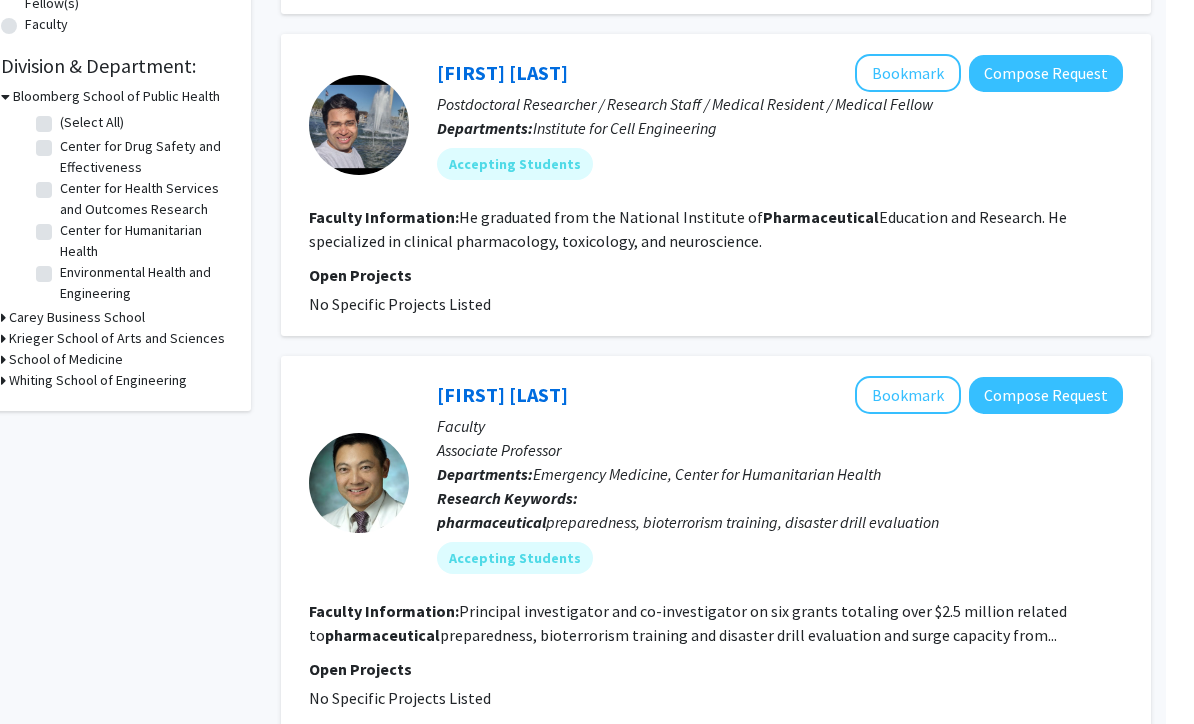 scroll, scrollTop: 0, scrollLeft: 6, axis: horizontal 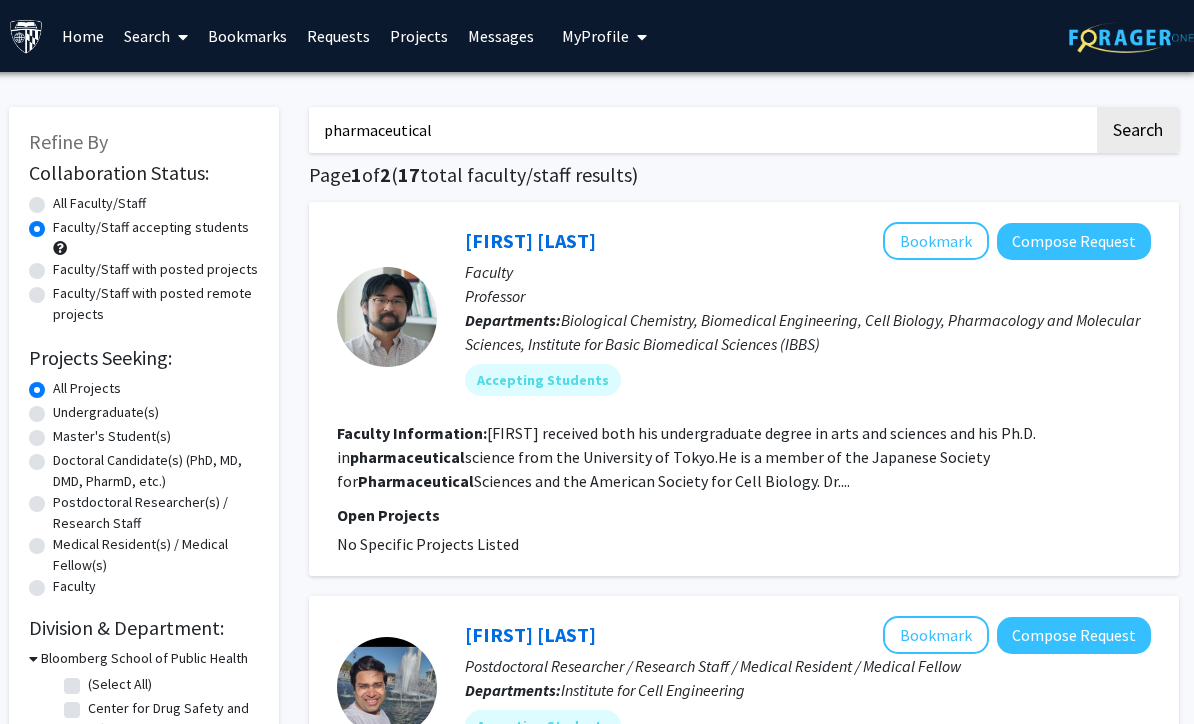 click on "pharmaceutical" at bounding box center [701, 130] 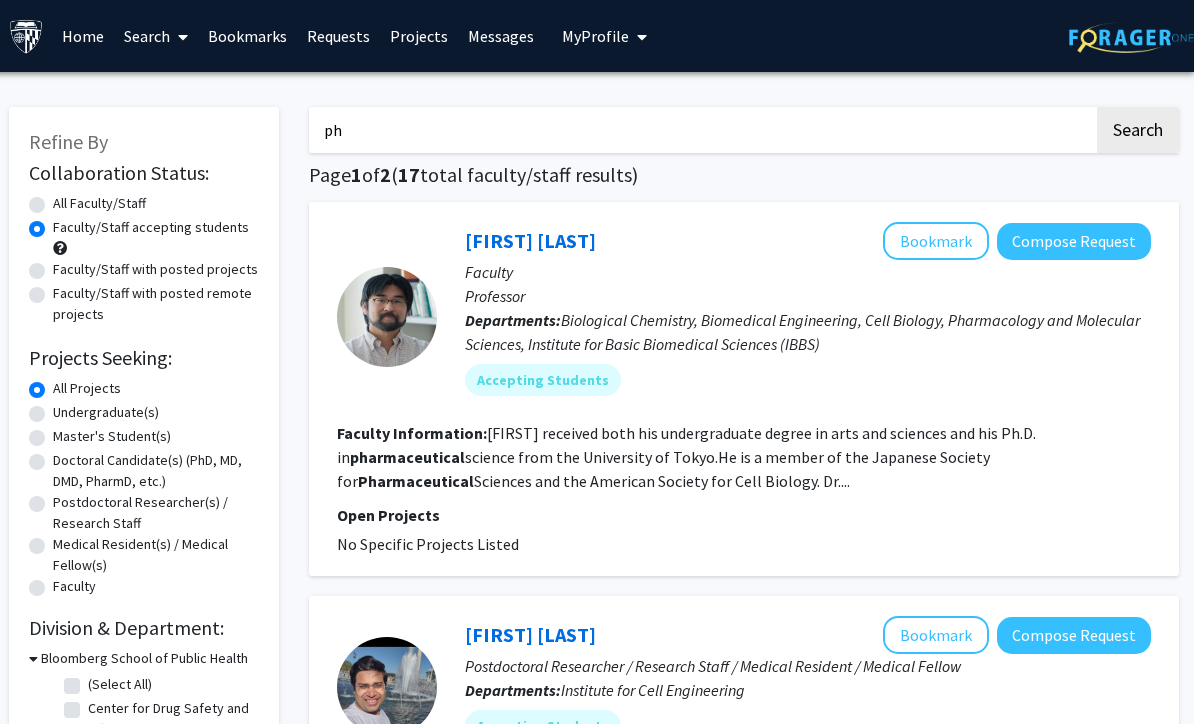 type on "p" 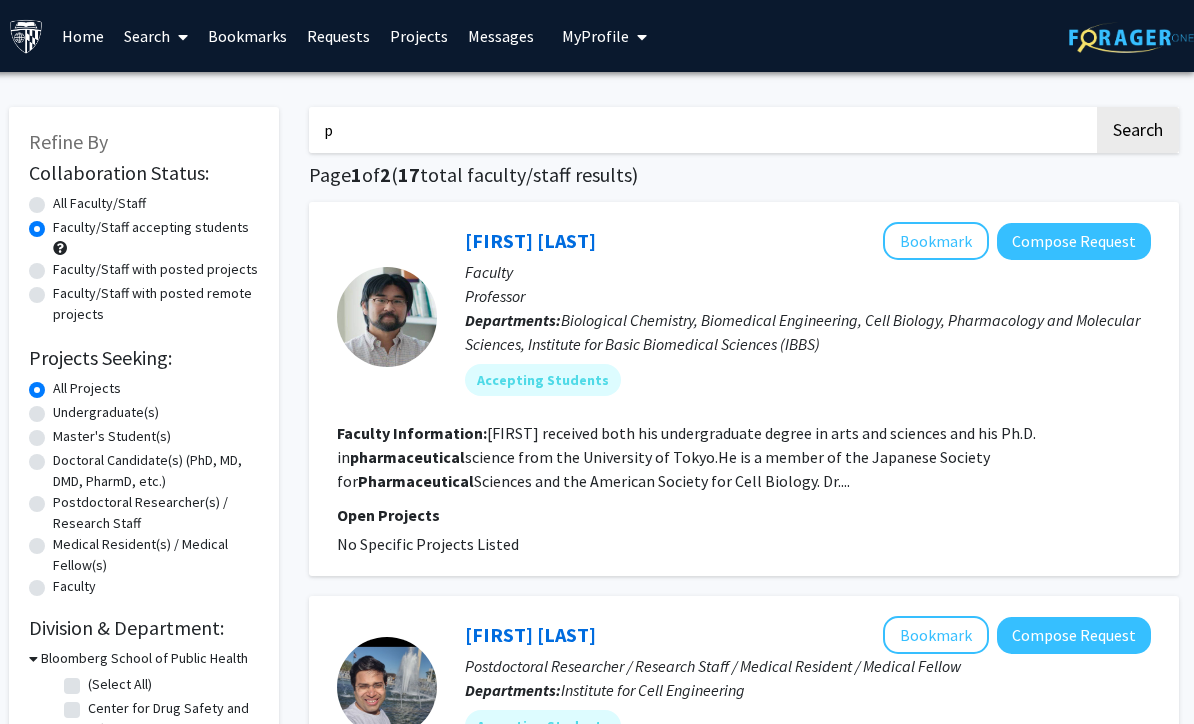 type 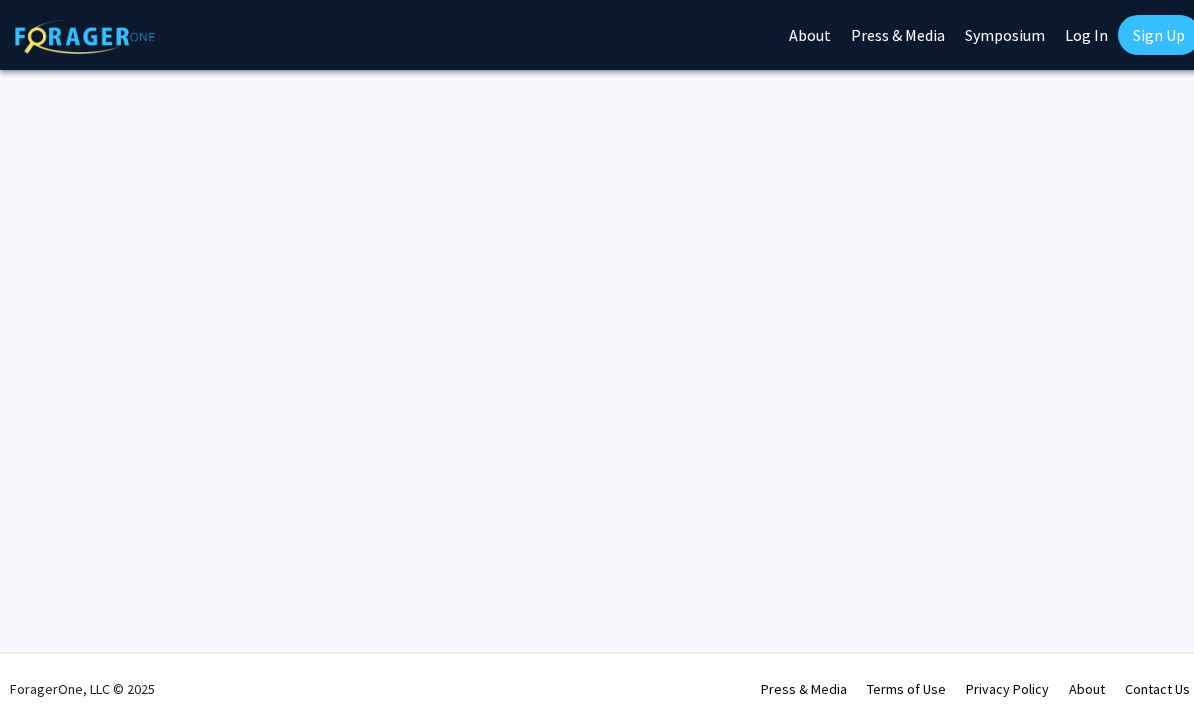 scroll, scrollTop: 0, scrollLeft: 0, axis: both 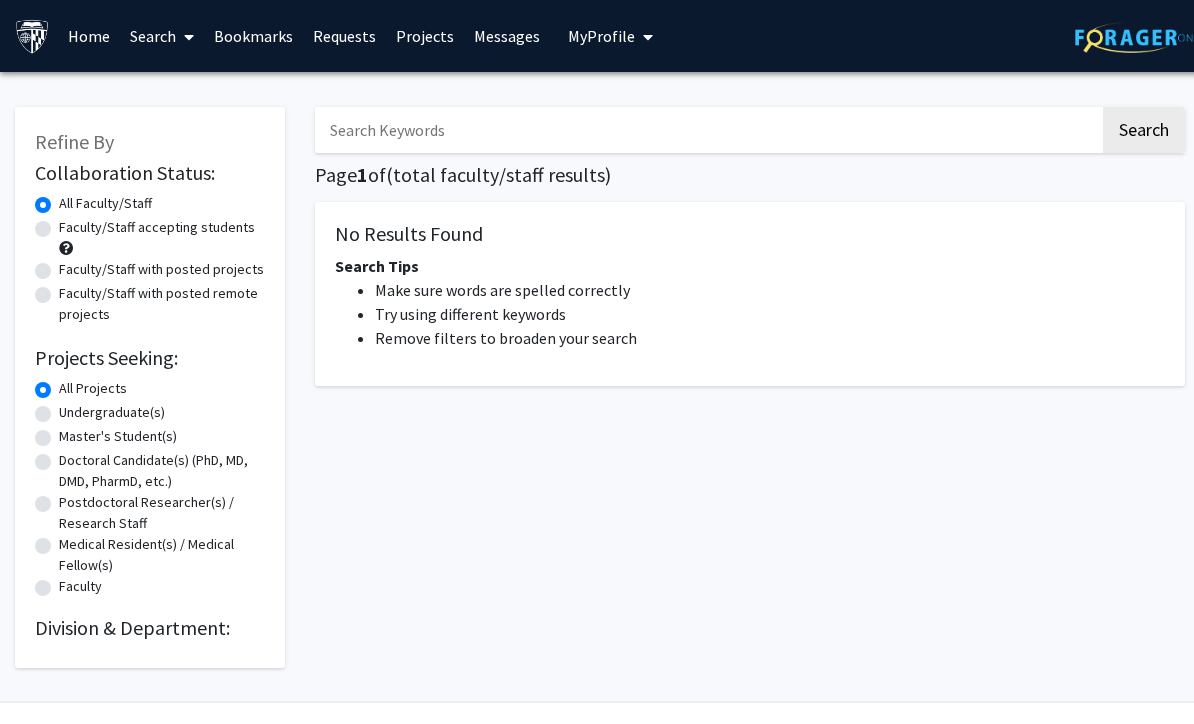 click at bounding box center [707, 130] 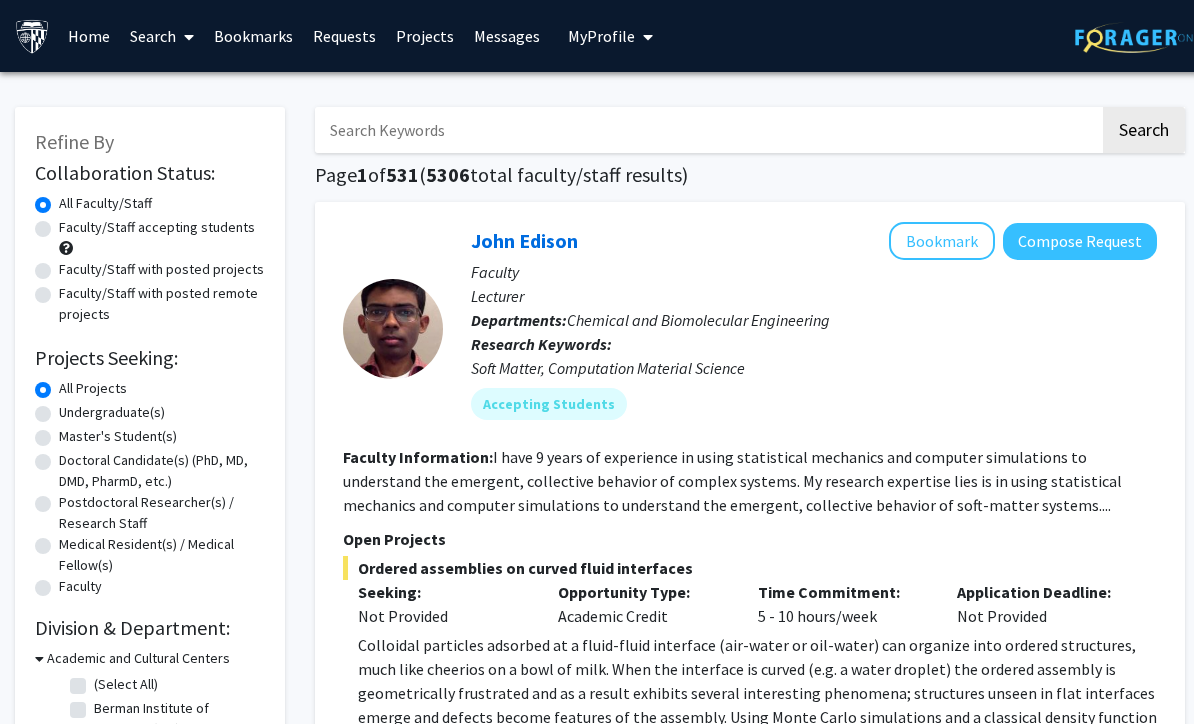 paste on "[FIRST] [LAST]" 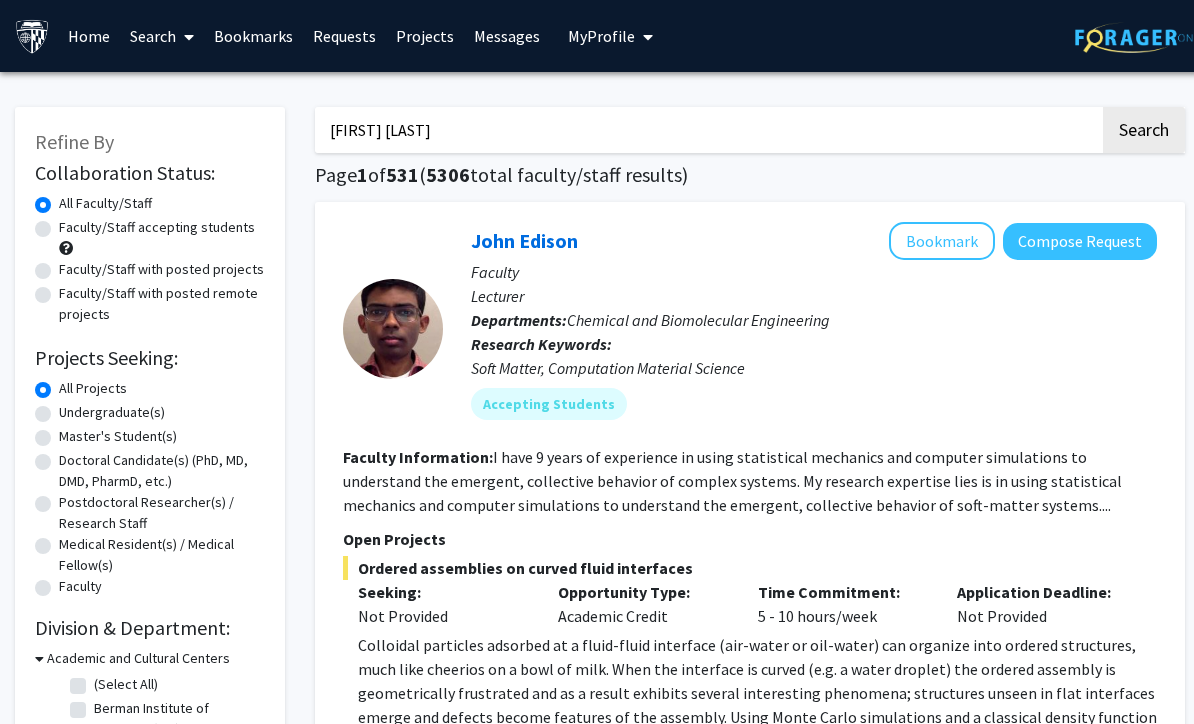 click on "Search" 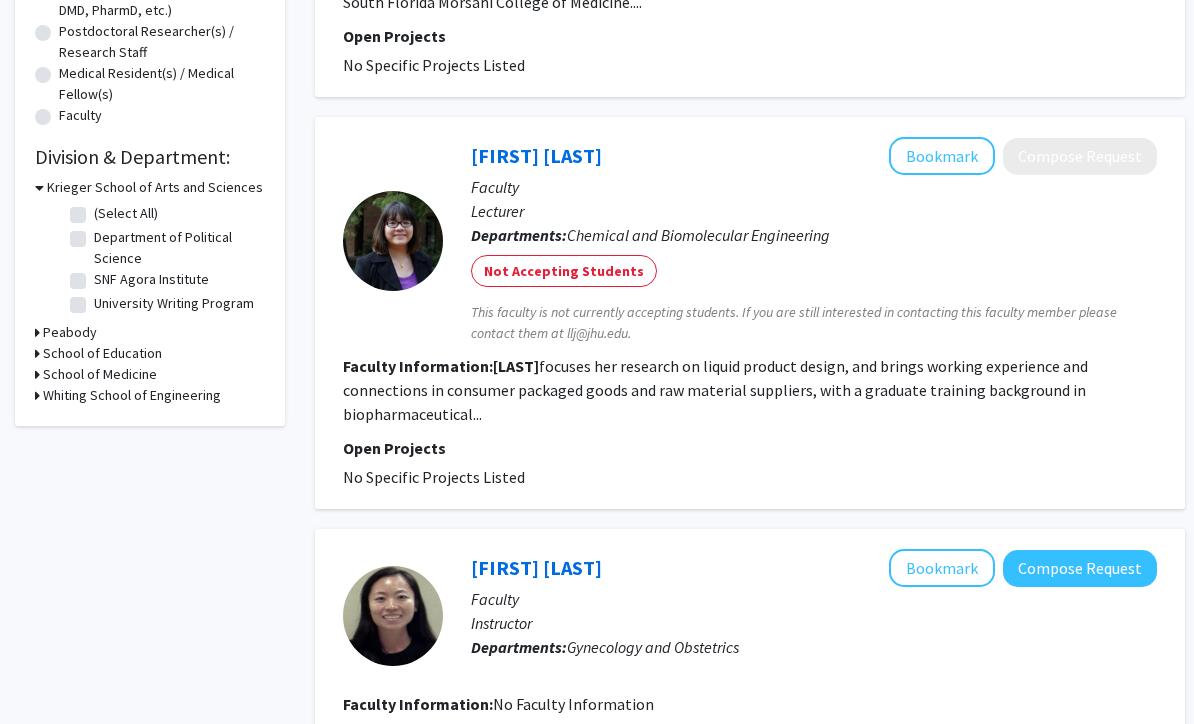 scroll, scrollTop: 382, scrollLeft: 0, axis: vertical 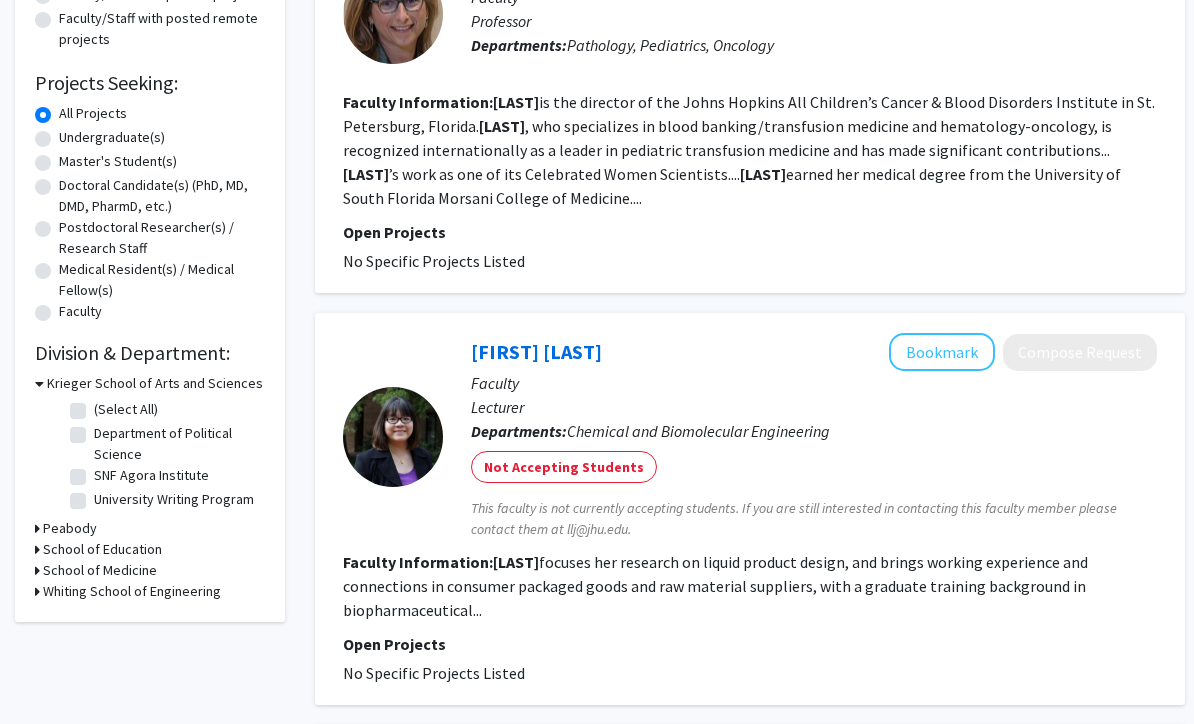 click on "Bookmark" 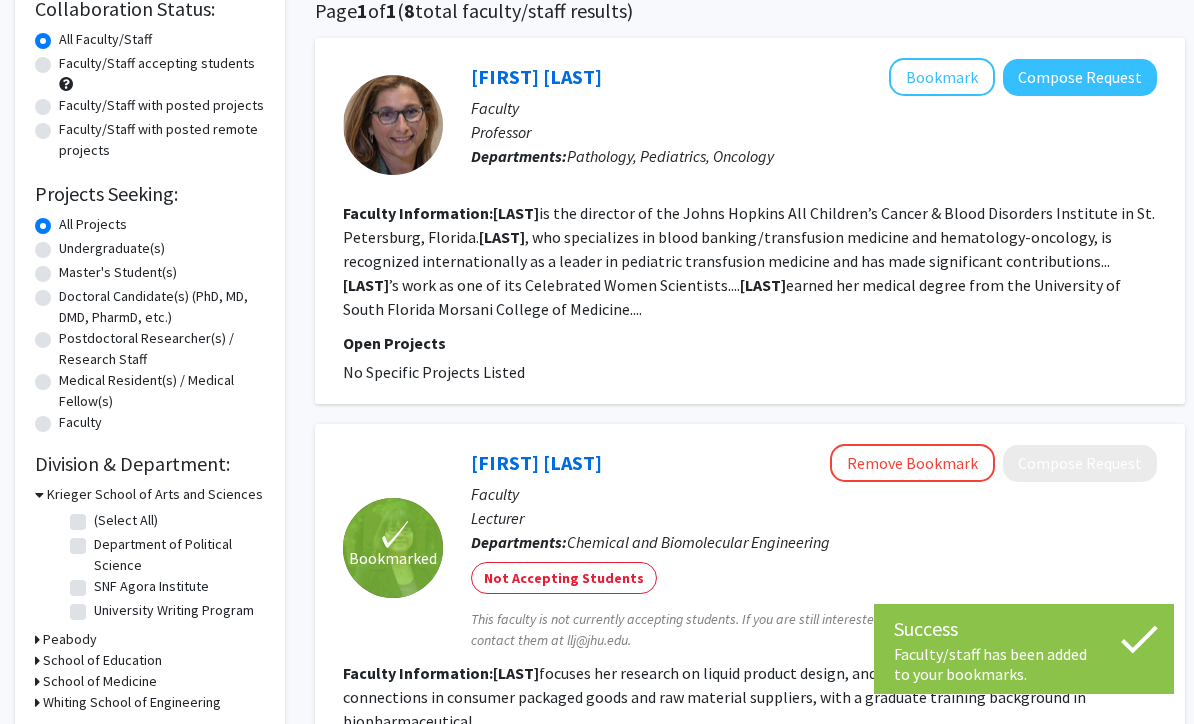 scroll, scrollTop: 0, scrollLeft: 0, axis: both 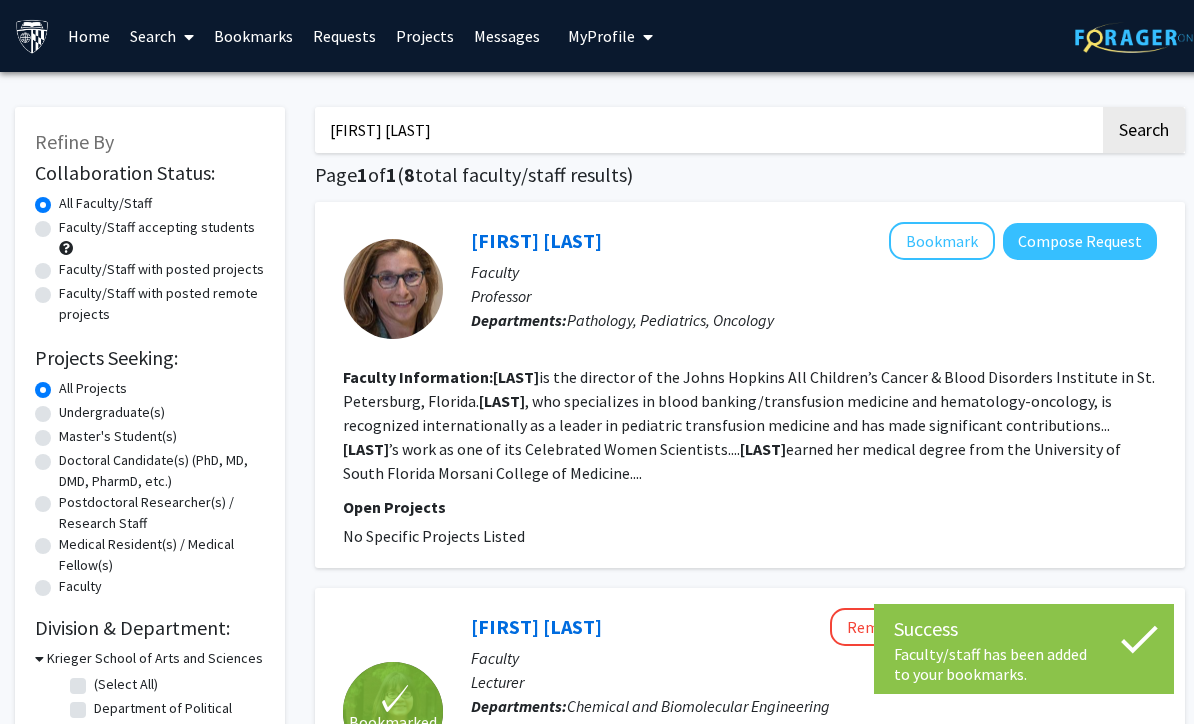 click on "[FIRST] [LAST]" at bounding box center [707, 130] 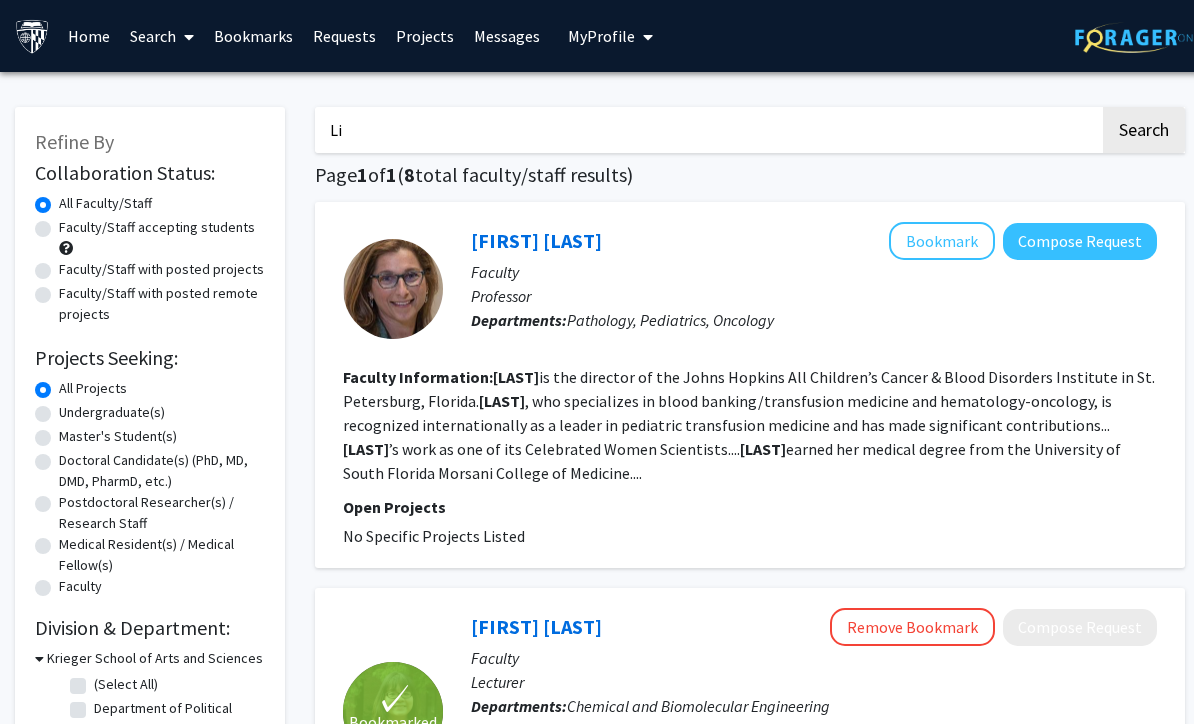 type on "L" 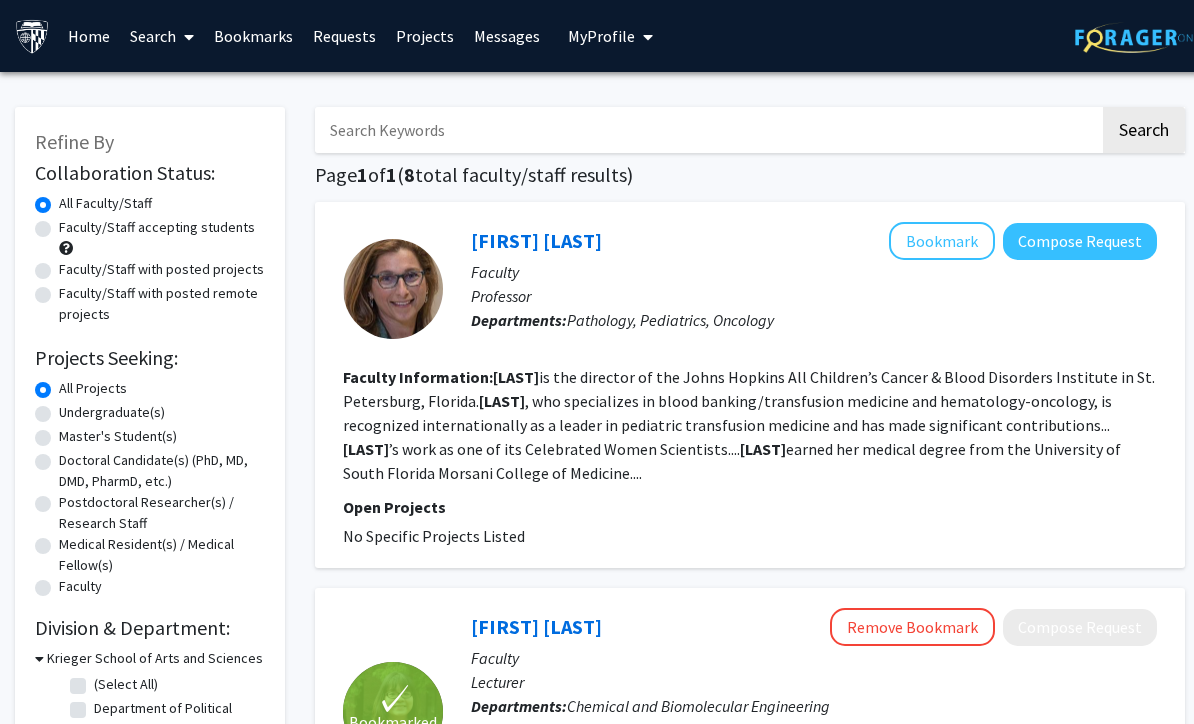 paste on "Chemical and Biomolecular Engineering" 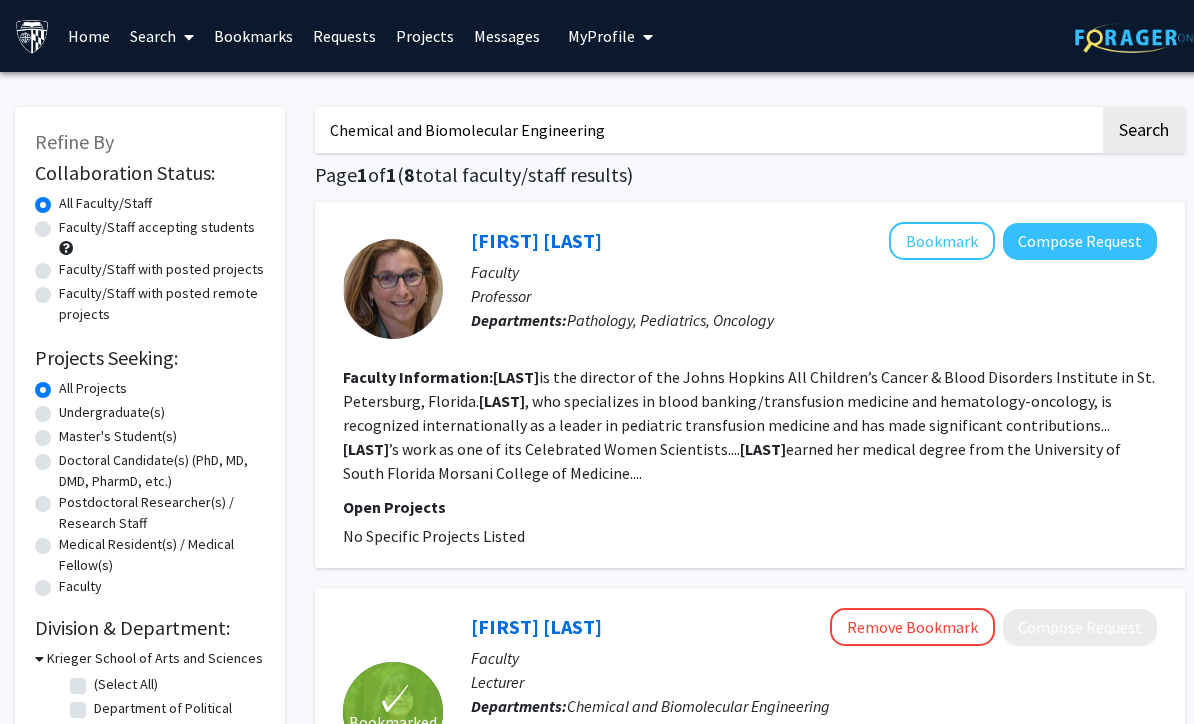 type on "Chemical and Biomolecular Engineering" 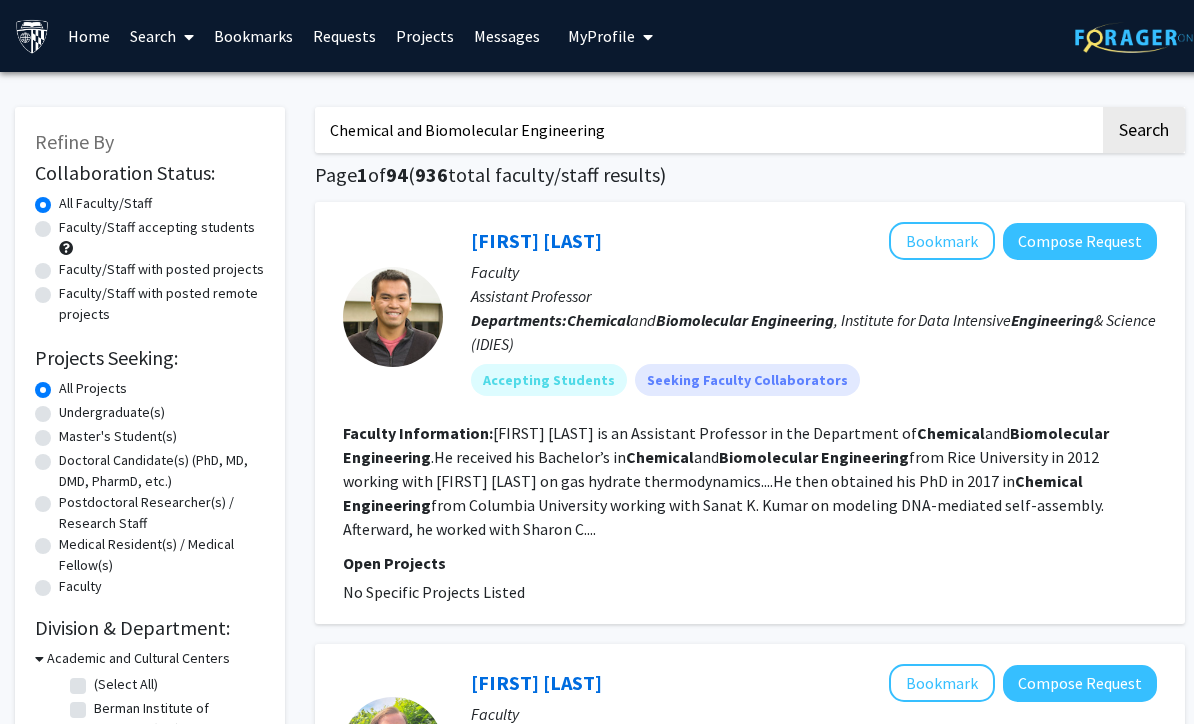 click on "Bookmark" 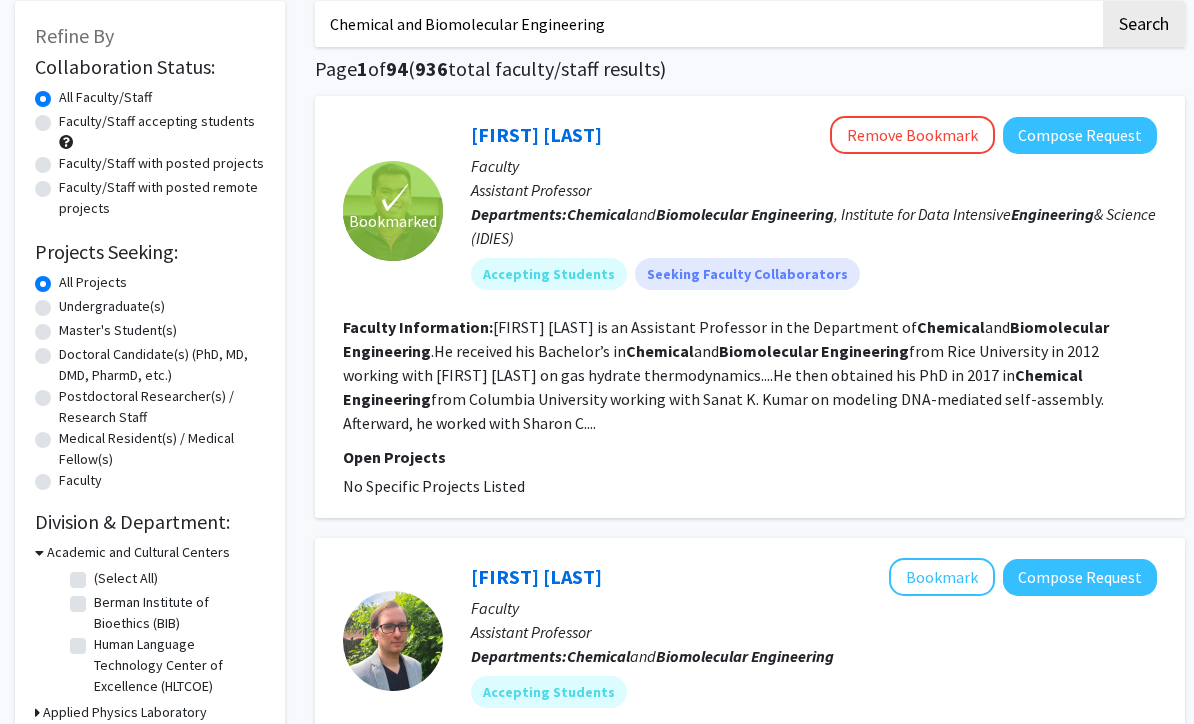 scroll, scrollTop: 105, scrollLeft: 0, axis: vertical 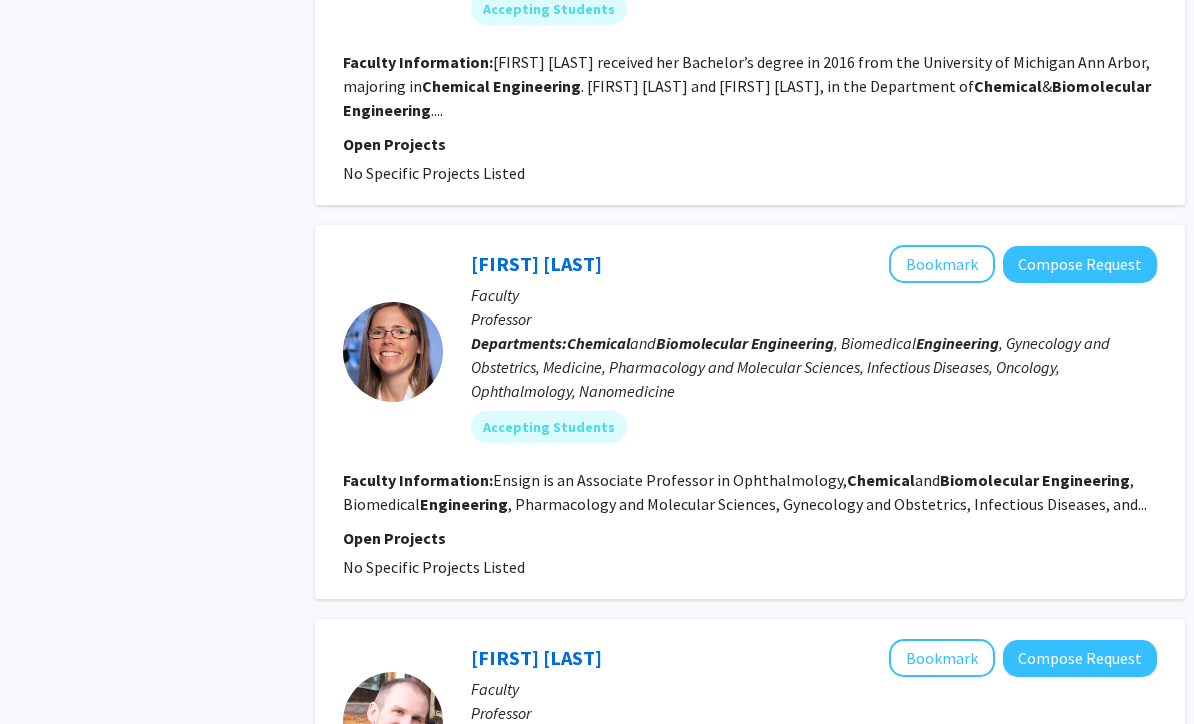click on "Bookmark" 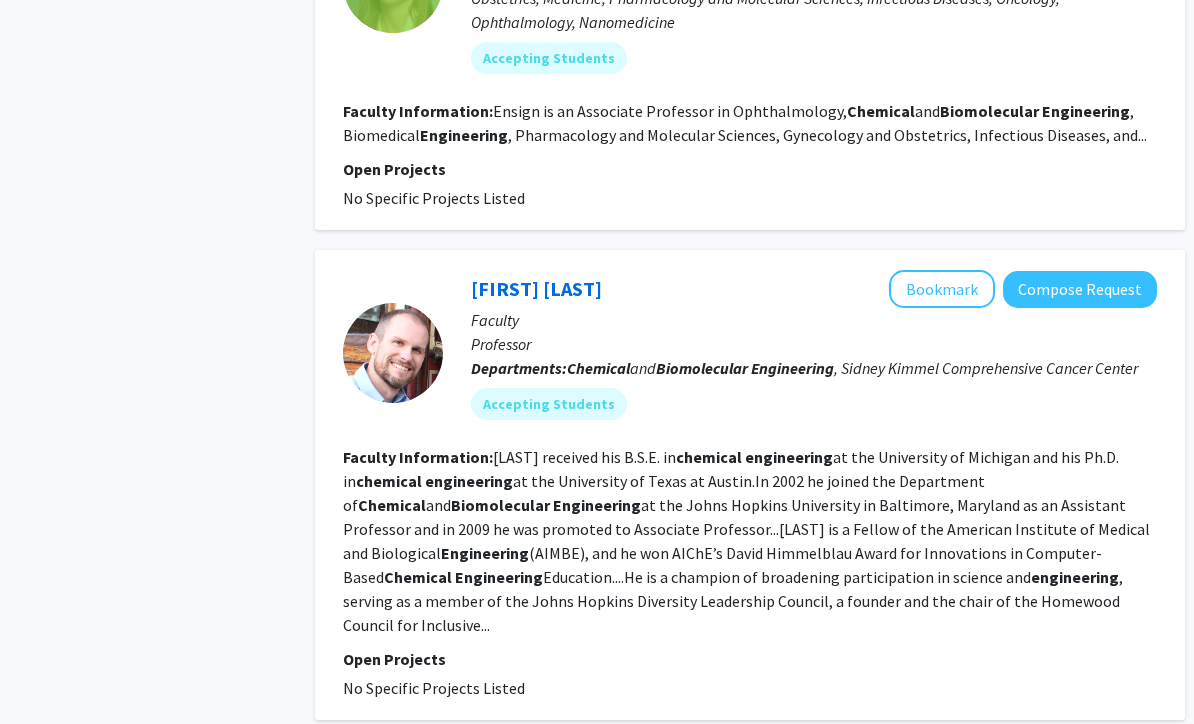scroll, scrollTop: 1648, scrollLeft: 0, axis: vertical 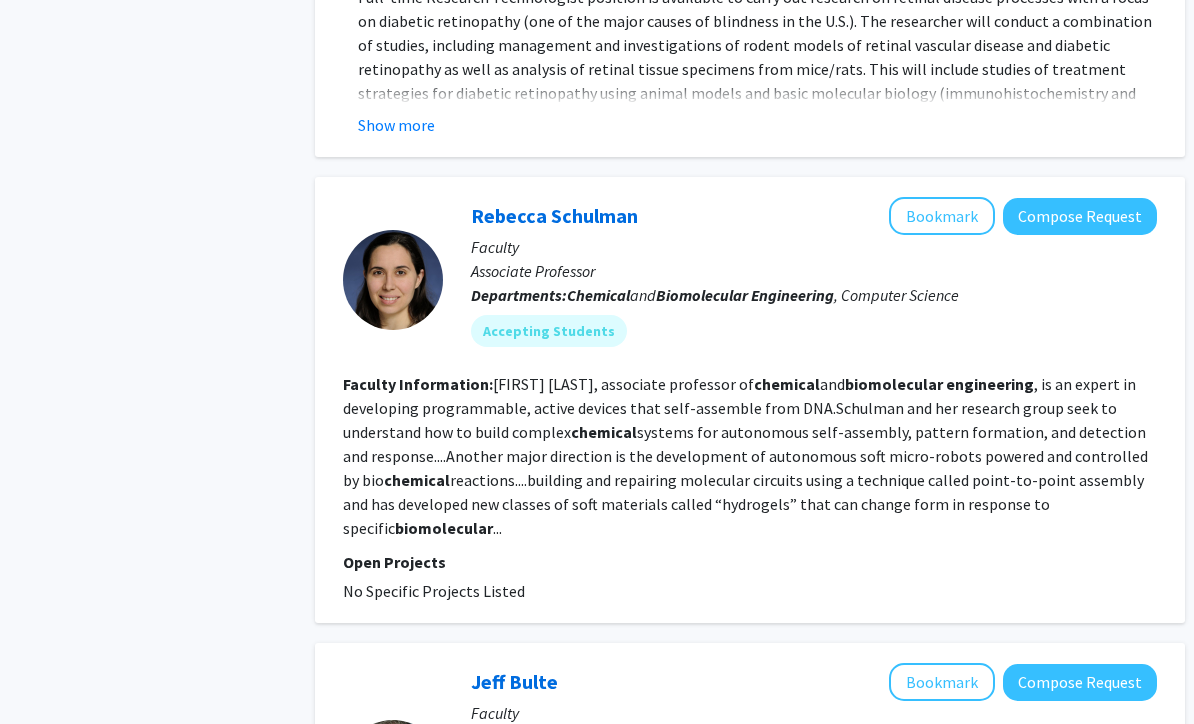 click on "Bookmark" 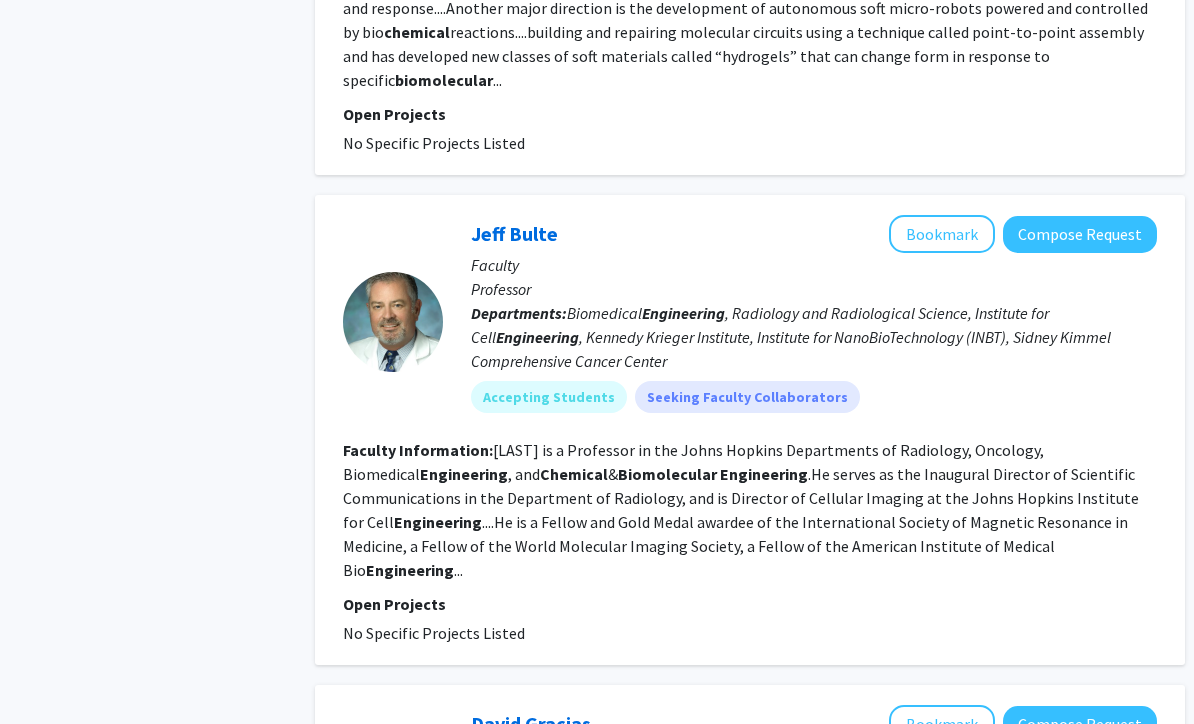 scroll, scrollTop: 3700, scrollLeft: 0, axis: vertical 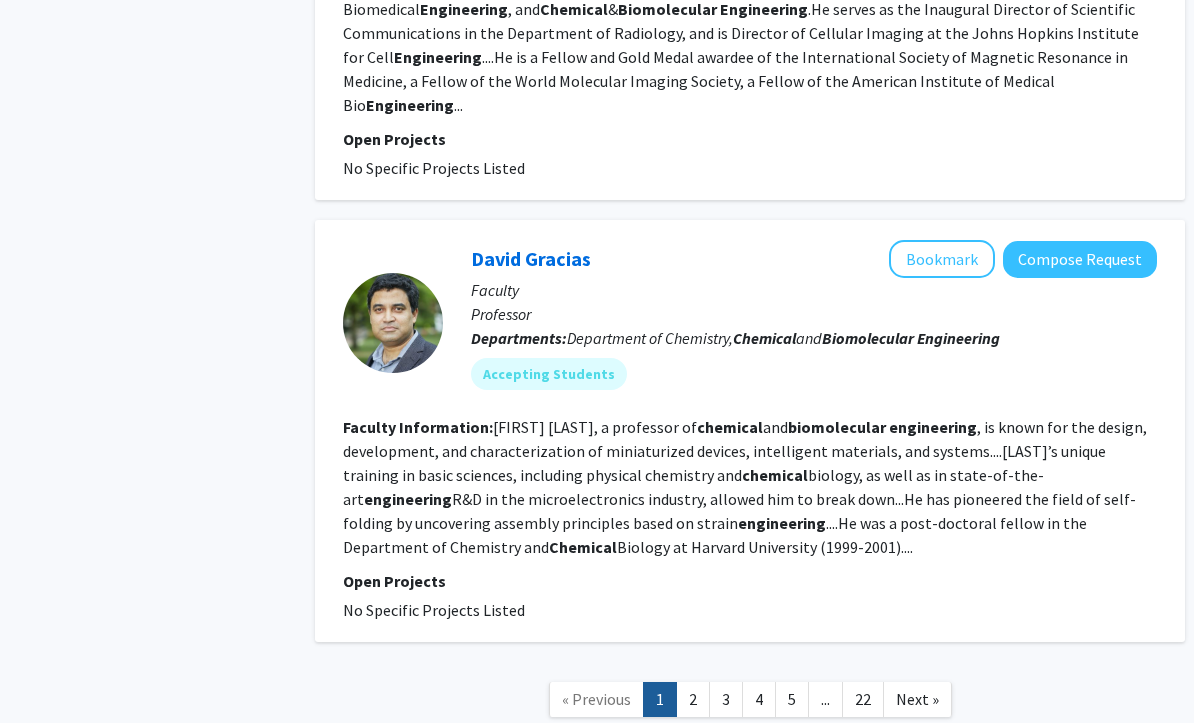 click on "2" 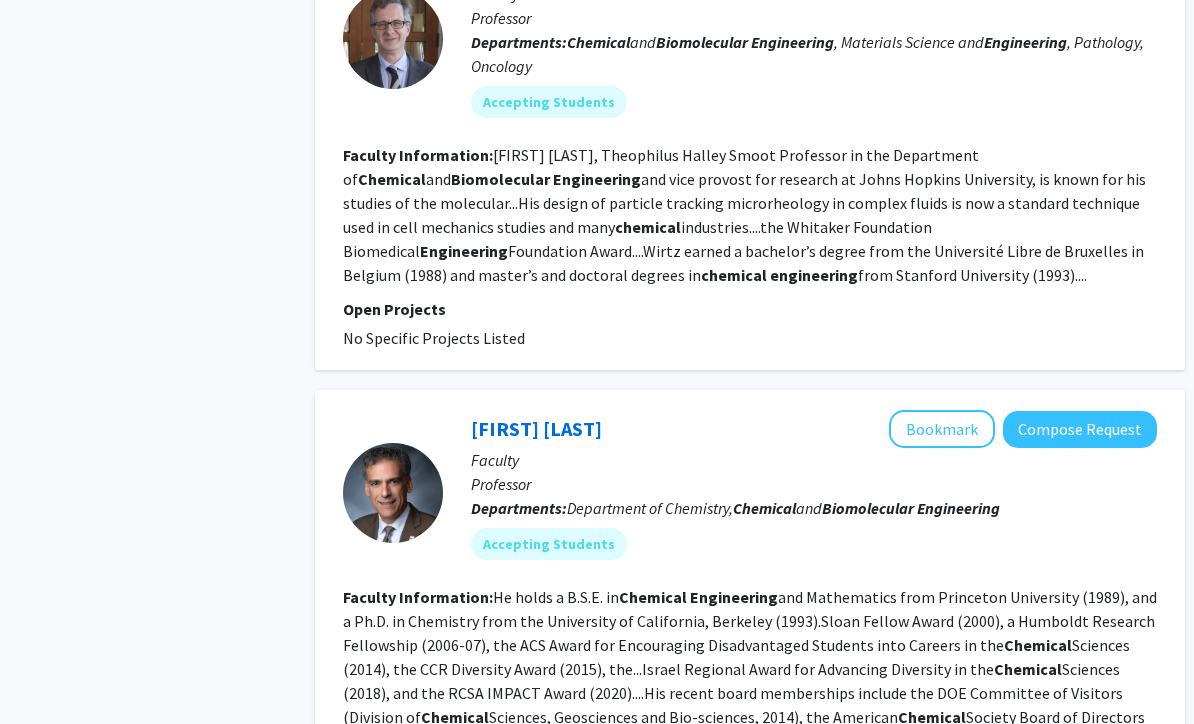 scroll, scrollTop: 1221, scrollLeft: 0, axis: vertical 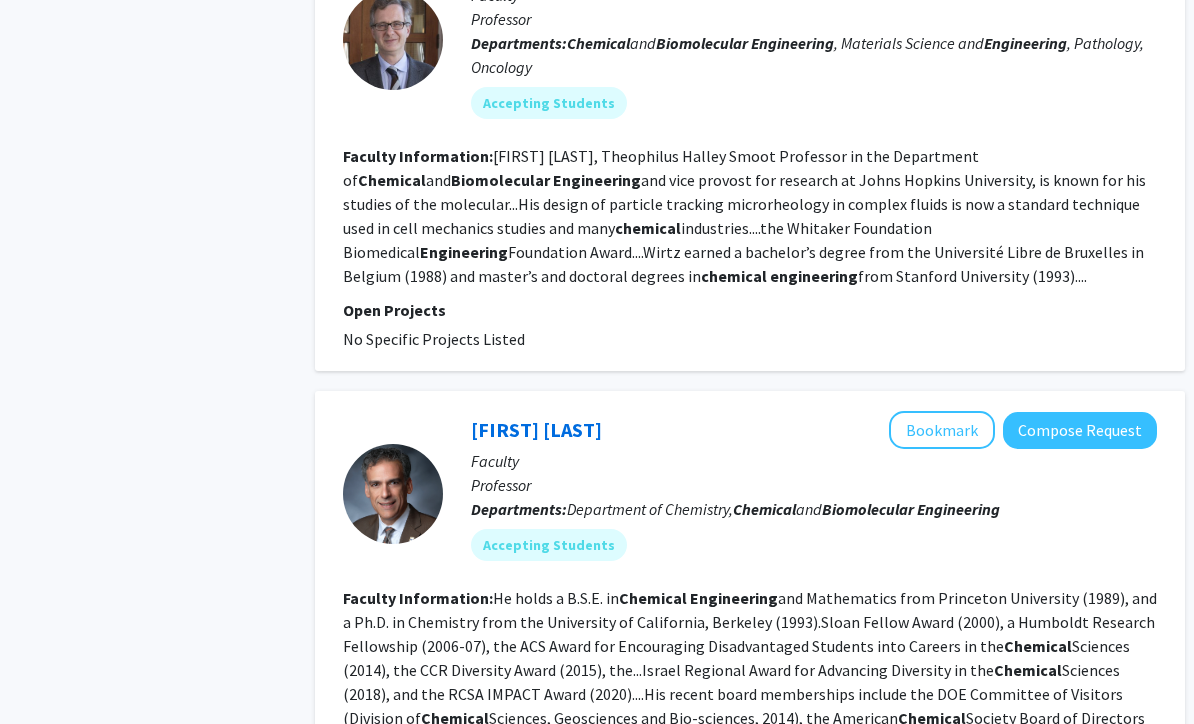 click on "Bookmark" 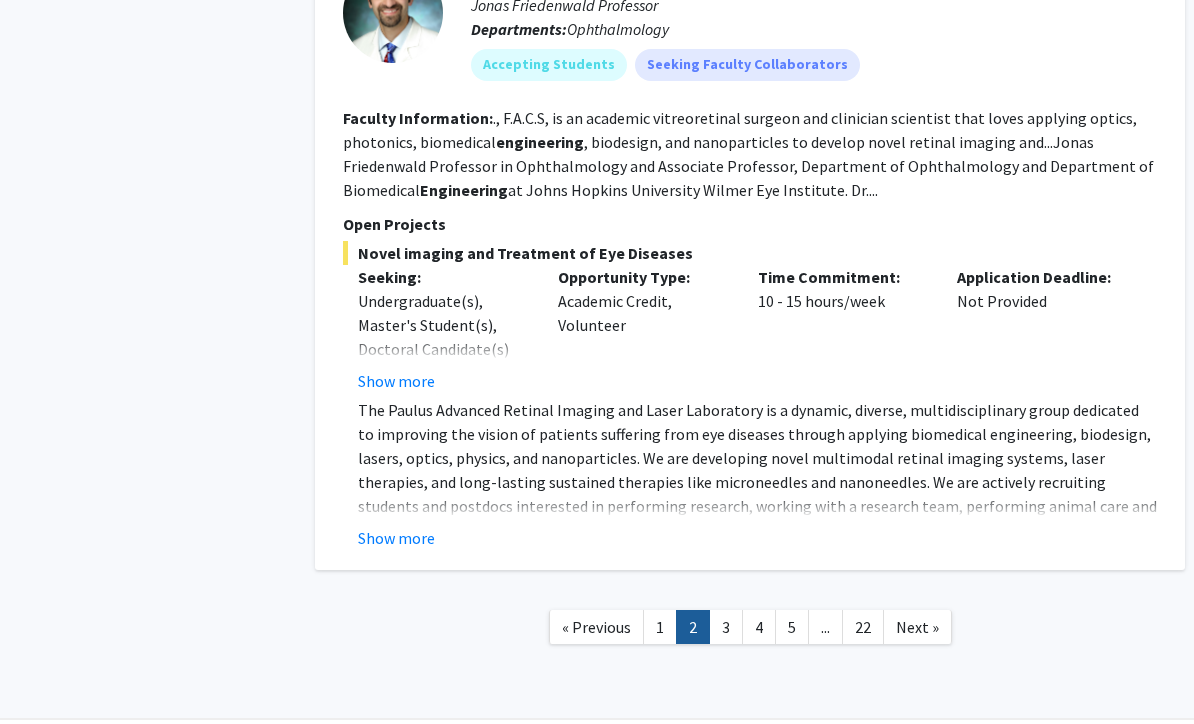 scroll, scrollTop: 5788, scrollLeft: 0, axis: vertical 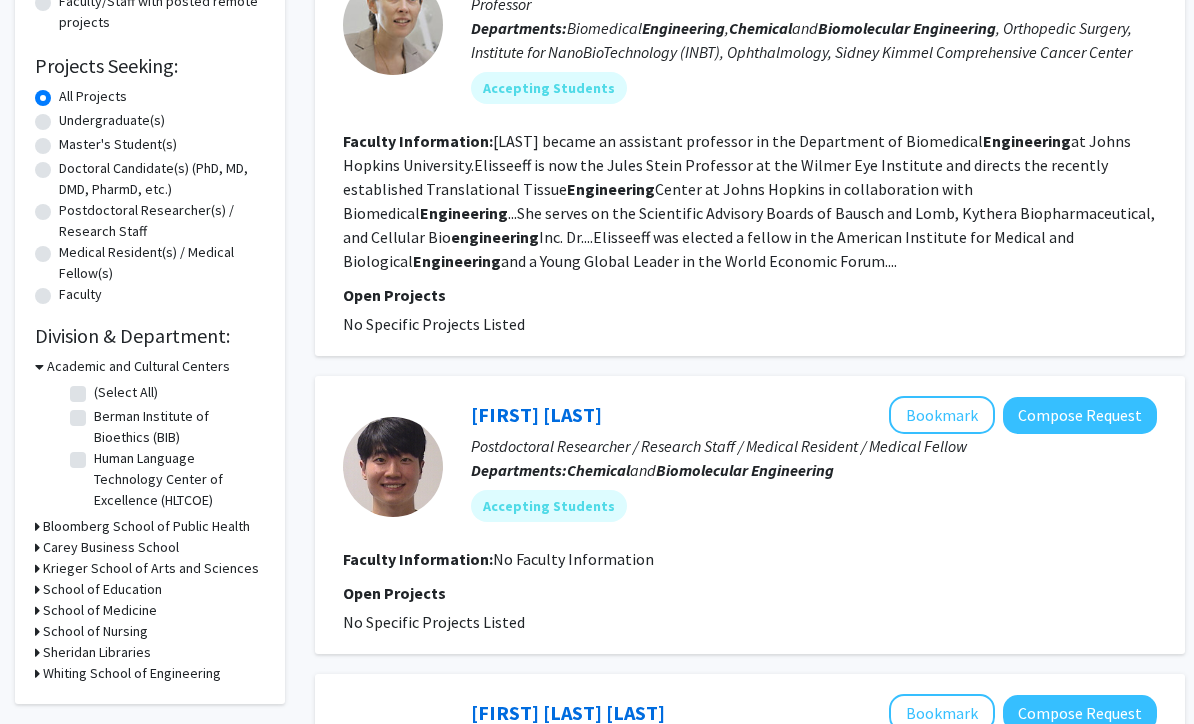 click on "Whiting School of Engineering" 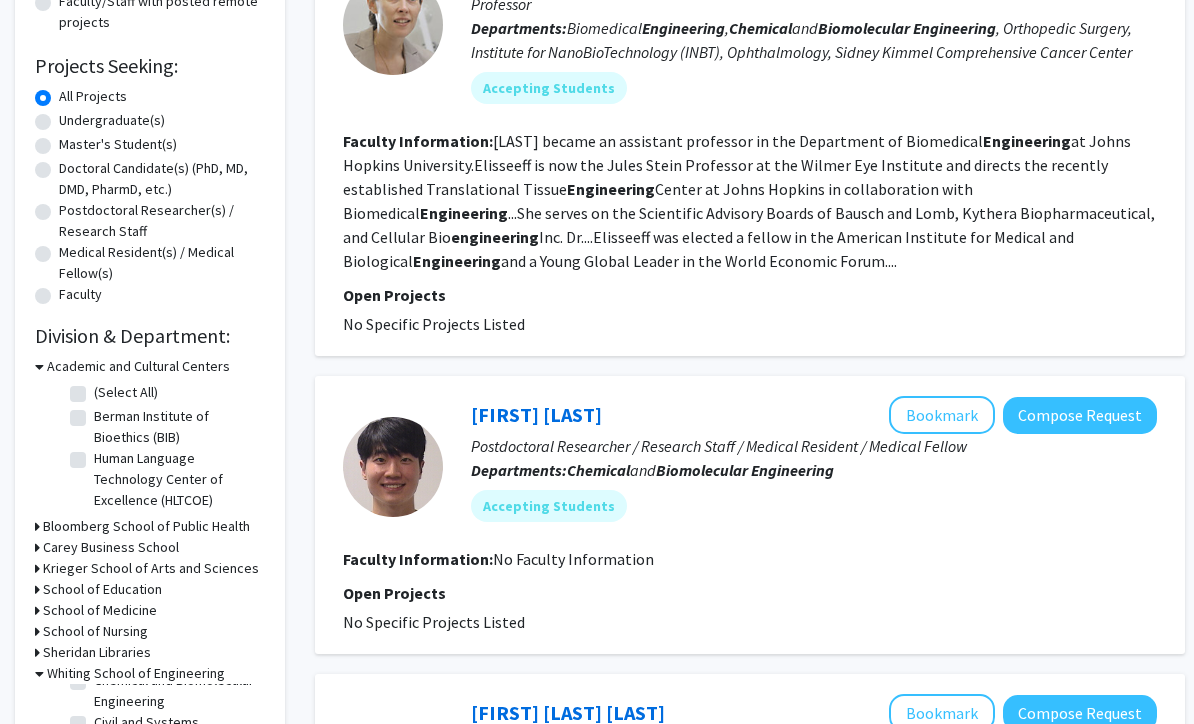 scroll, scrollTop: 207, scrollLeft: 0, axis: vertical 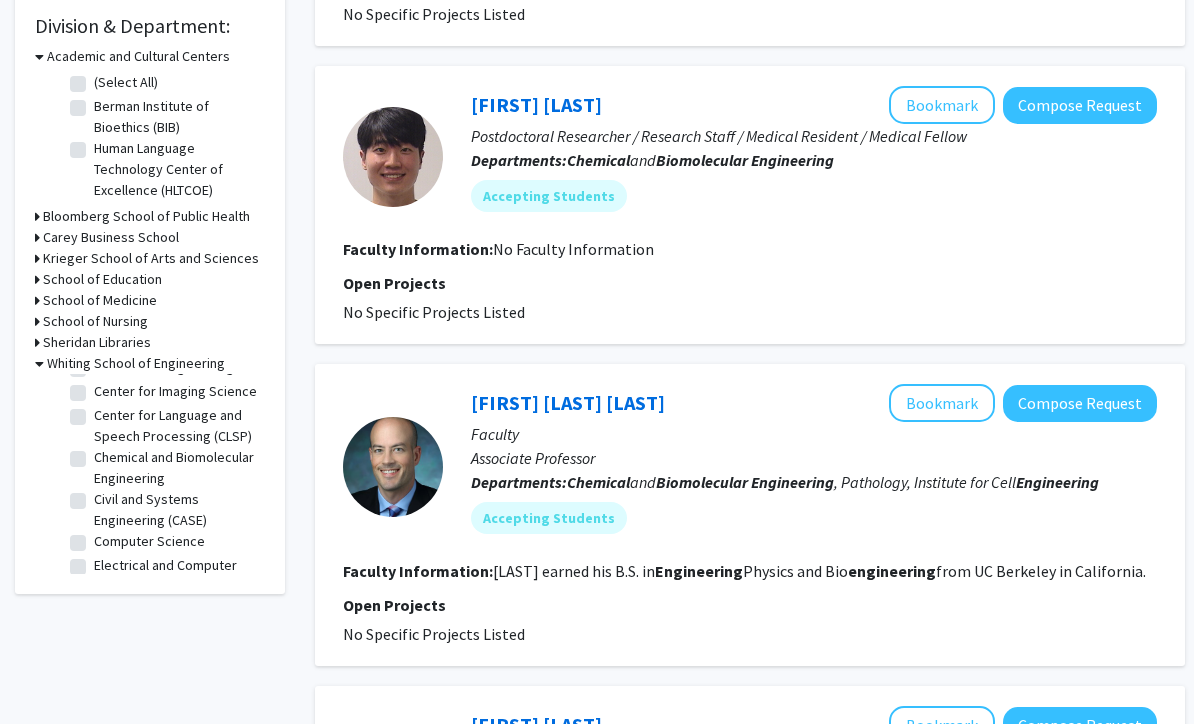 click on "Chemical and Biomolecular Engineering" 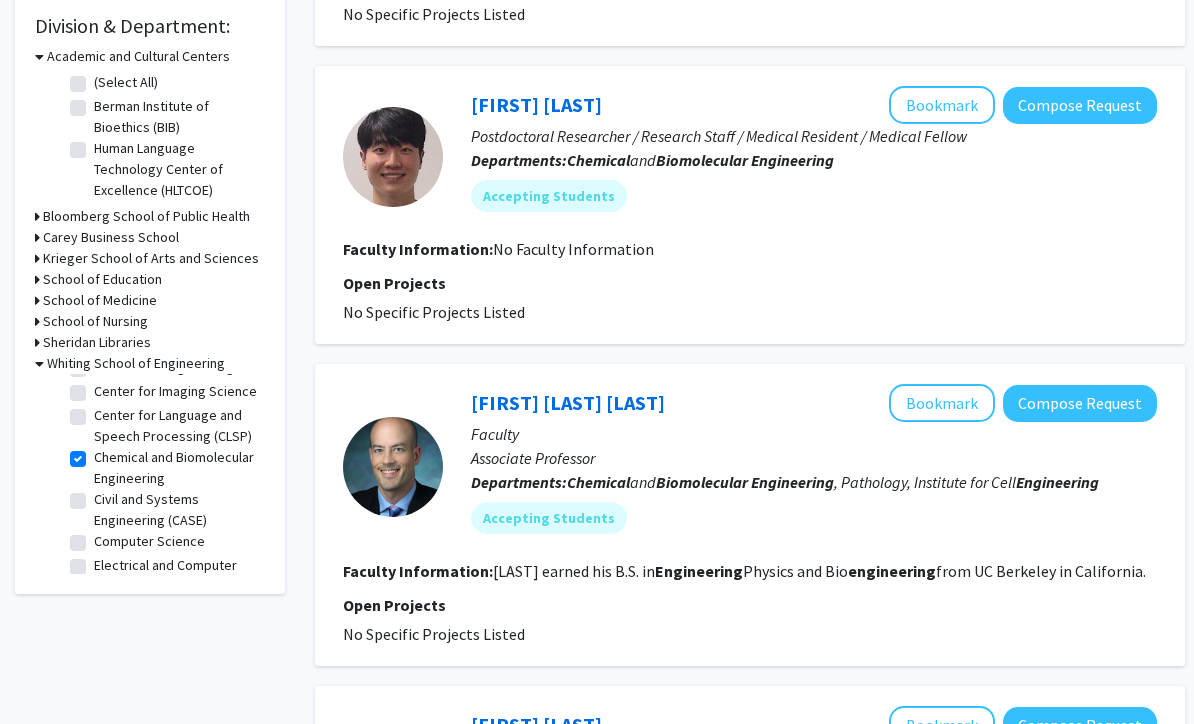 checkbox on "true" 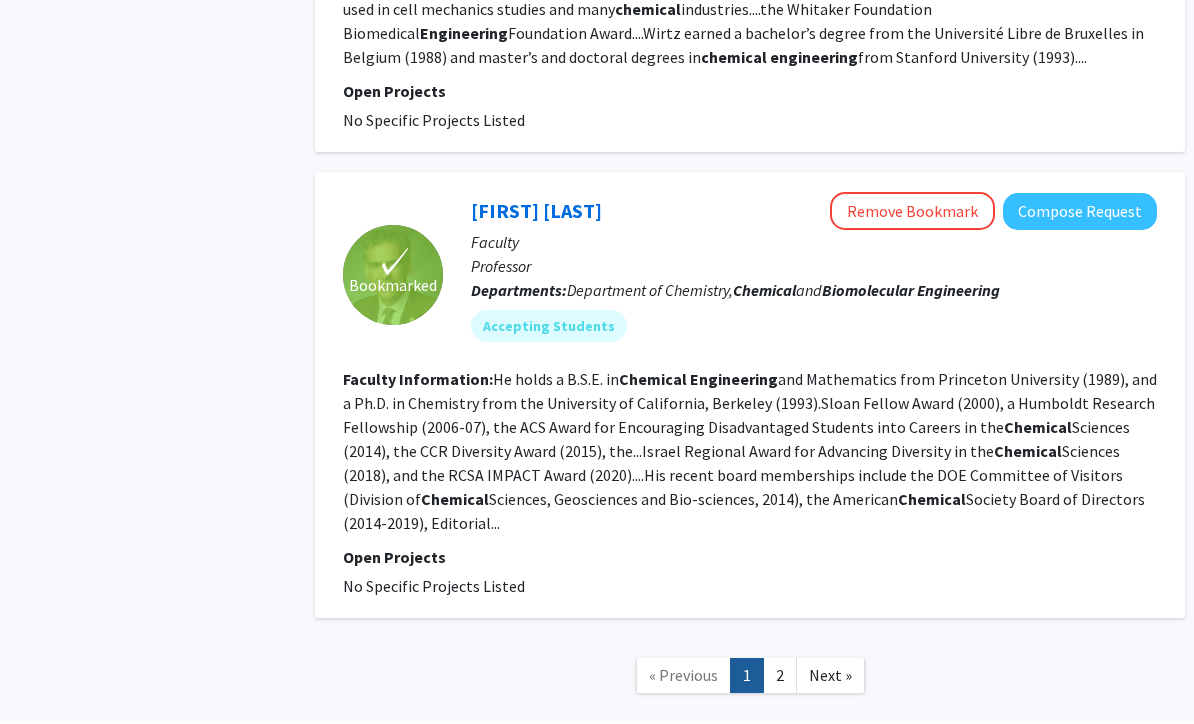click on "2" 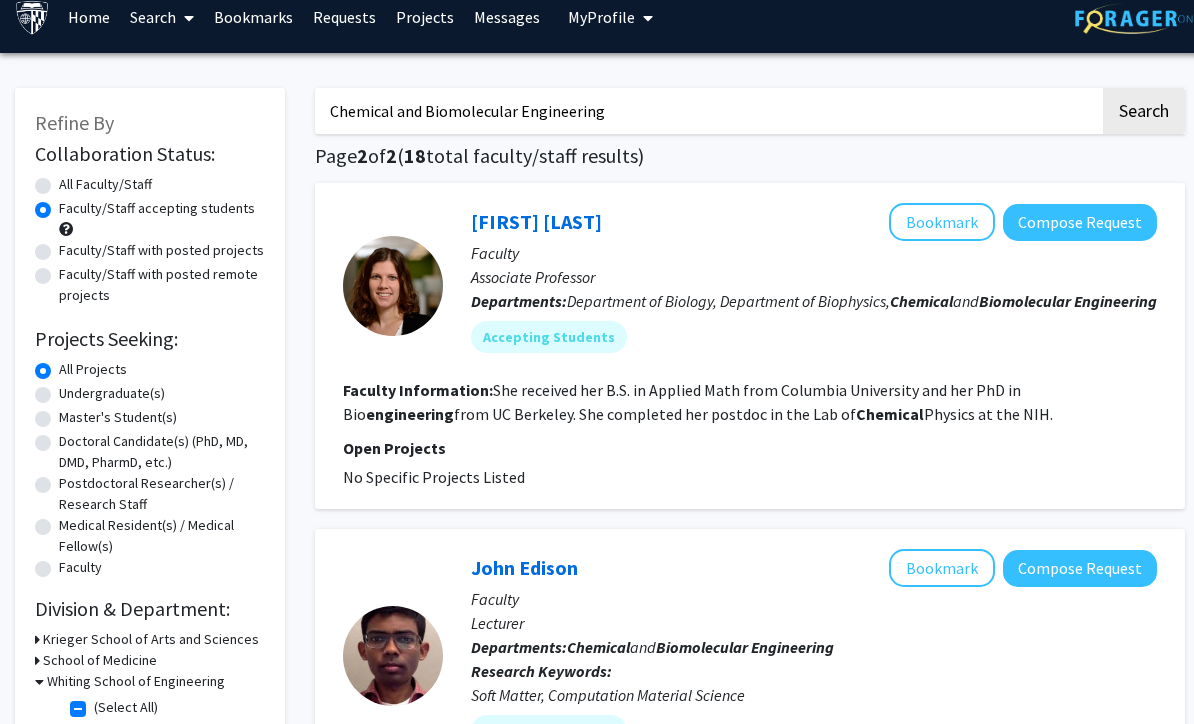 click on "Bookmark" 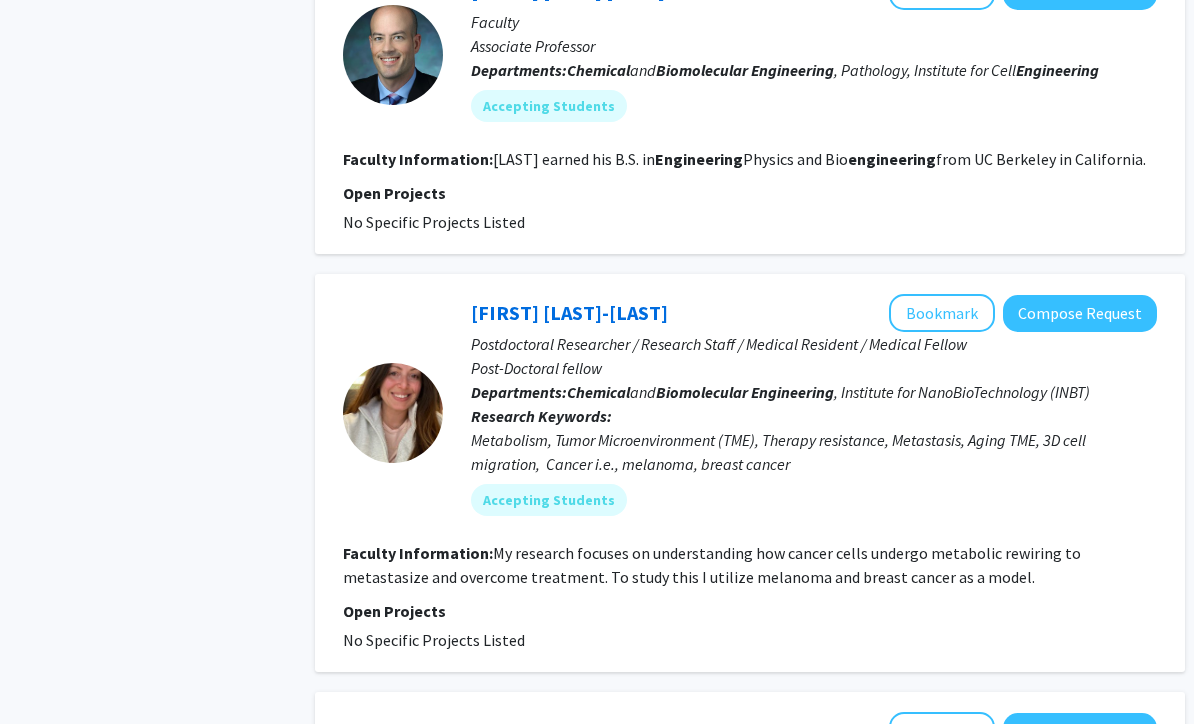 scroll, scrollTop: 2176, scrollLeft: 0, axis: vertical 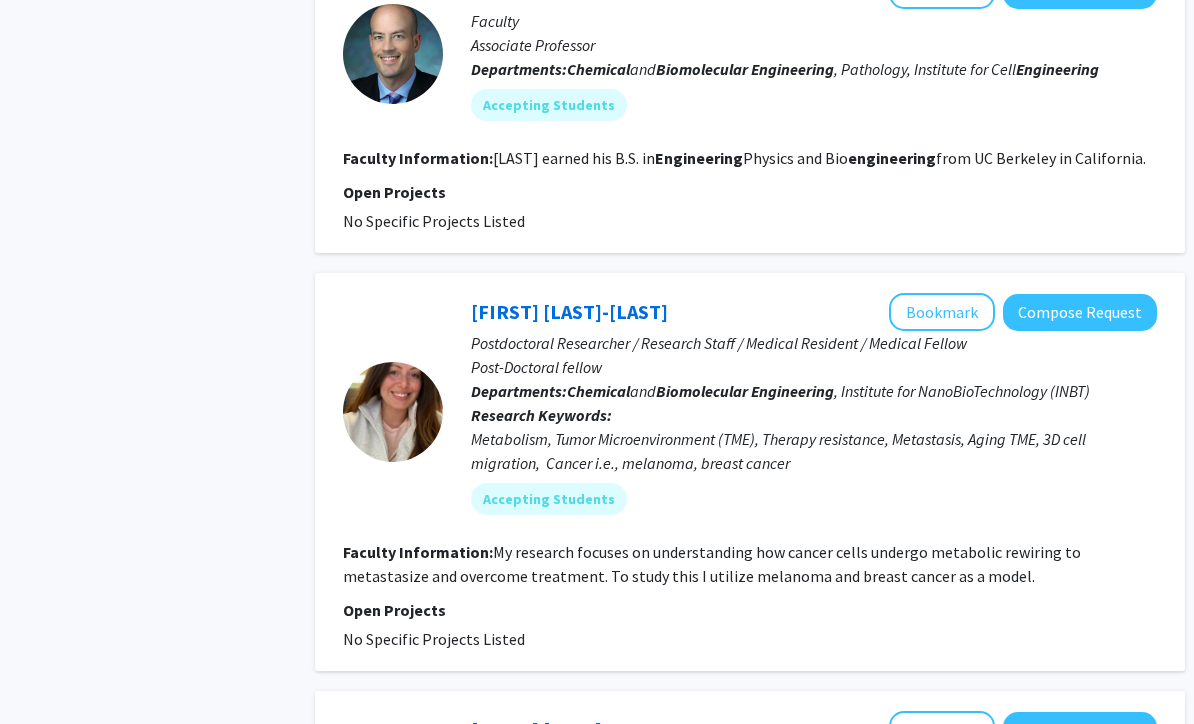 click on "Bookmark" 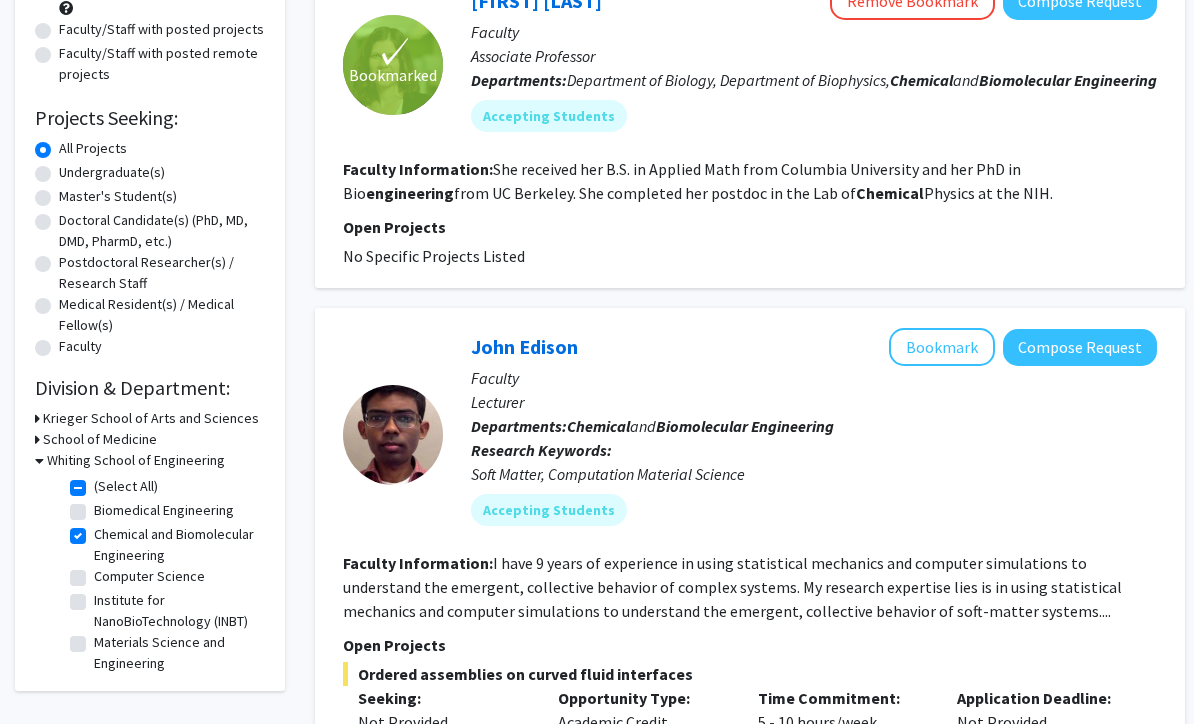 scroll, scrollTop: 0, scrollLeft: 0, axis: both 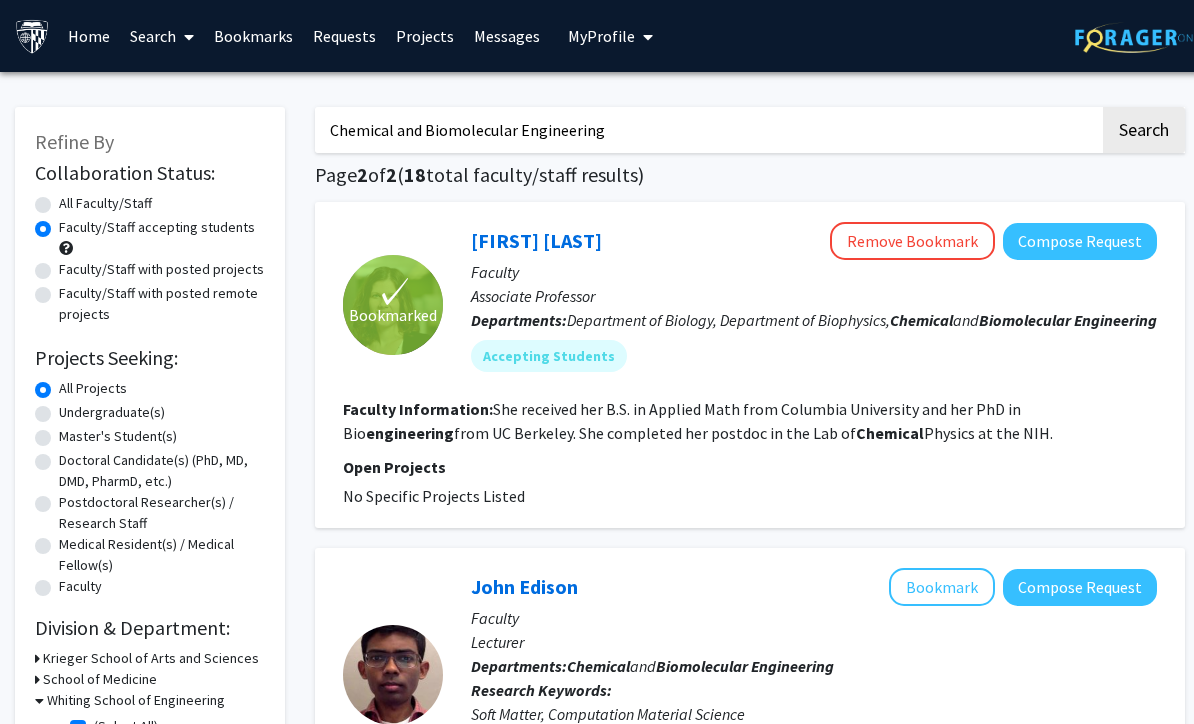 click on "Chemical and Biomolecular Engineering" at bounding box center (707, 130) 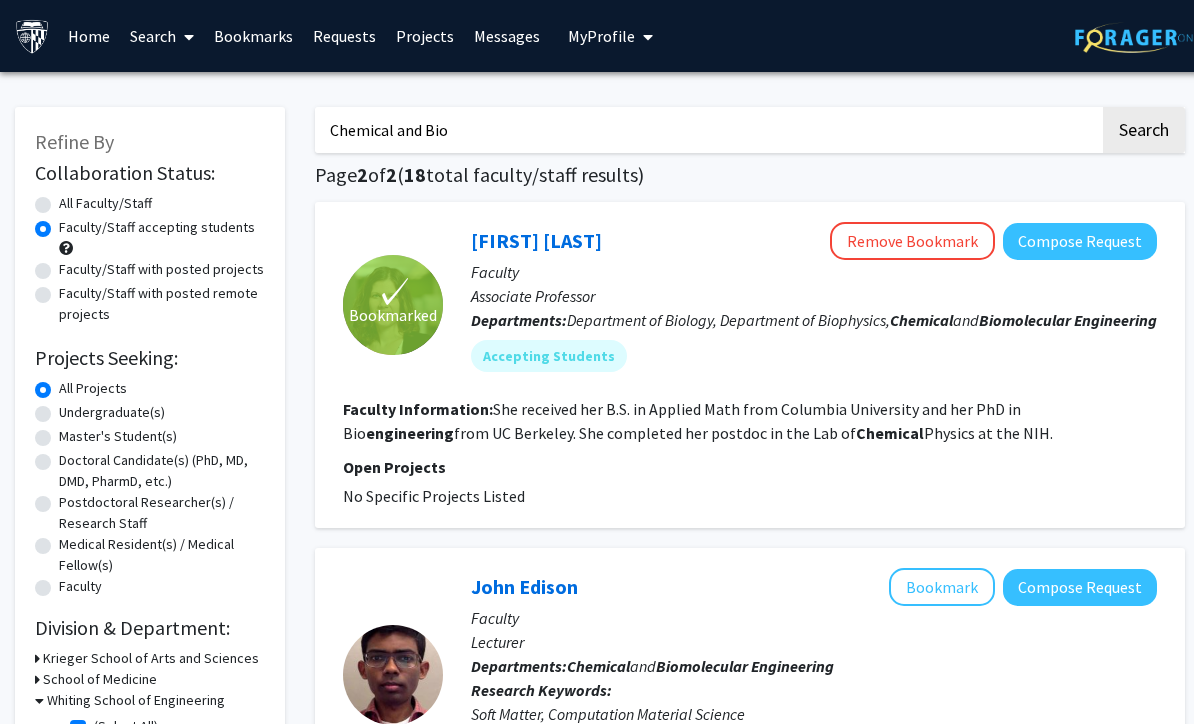 type on "Chemical" 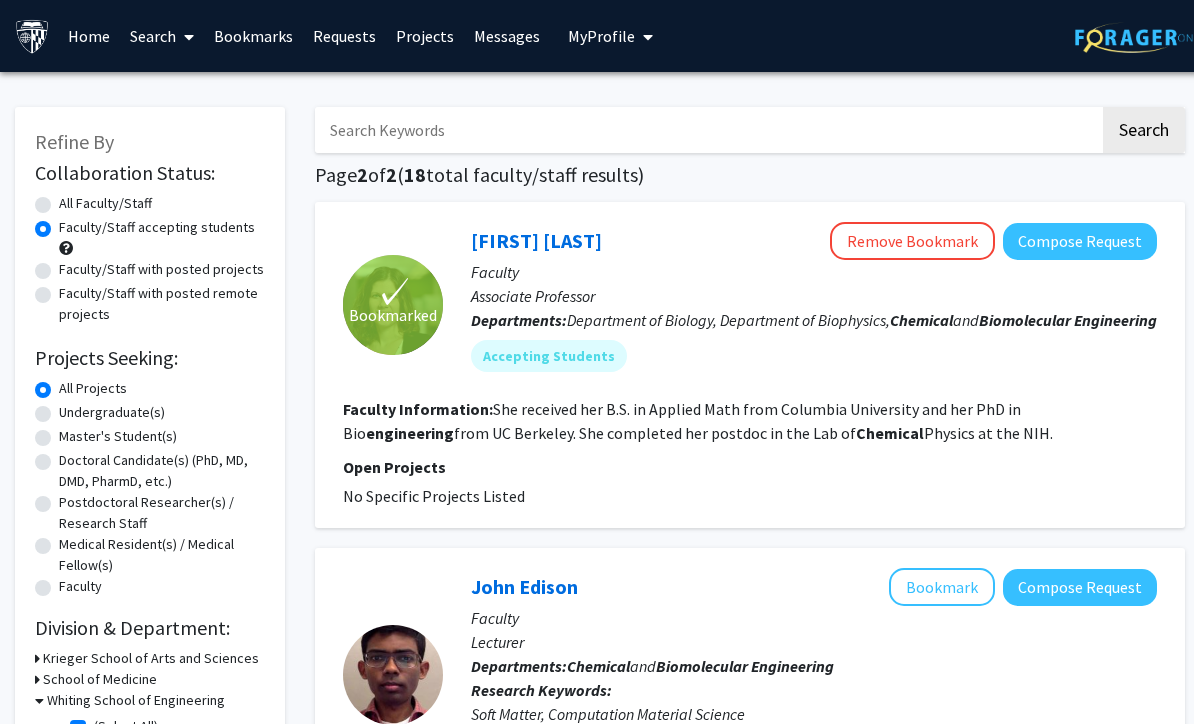 type 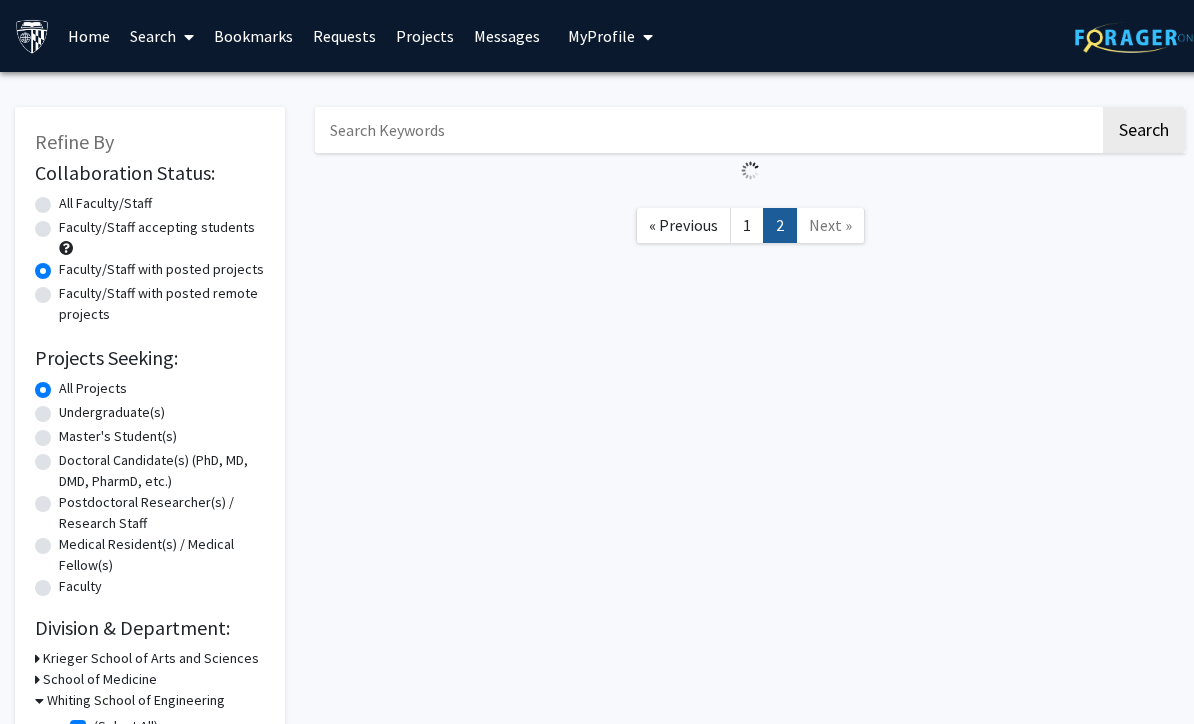 click on "Faculty/Staff accepting students" 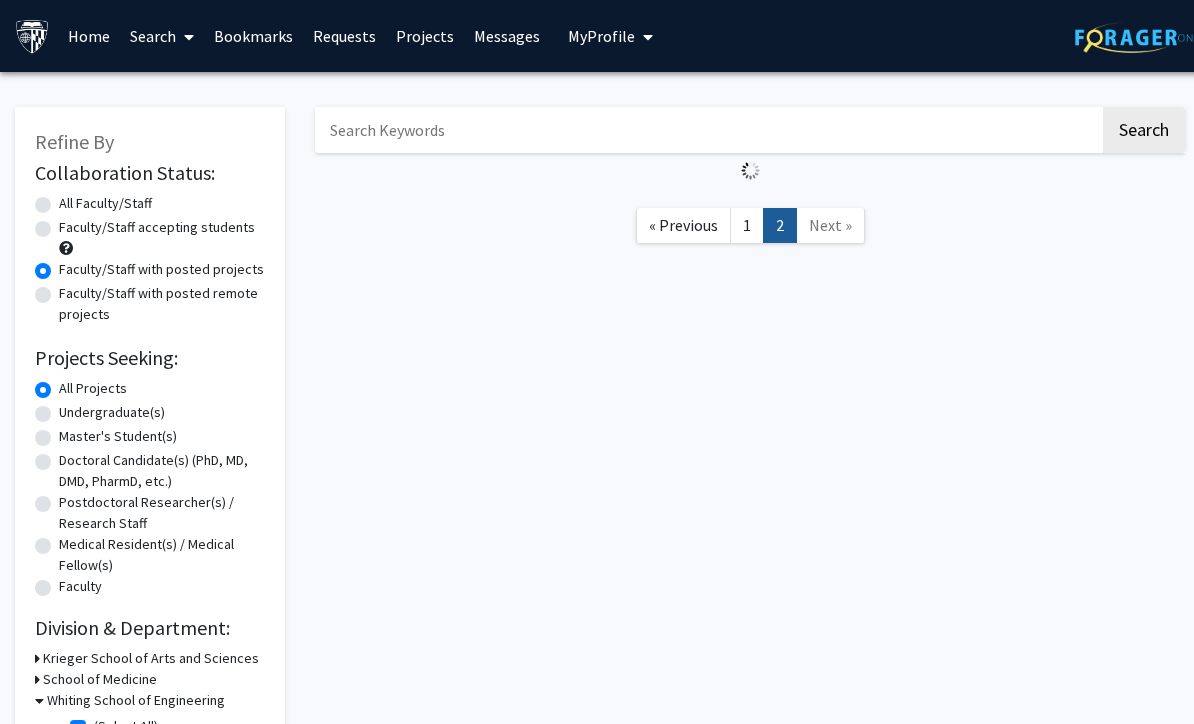 click on "Faculty/Staff accepting students" at bounding box center [65, 223] 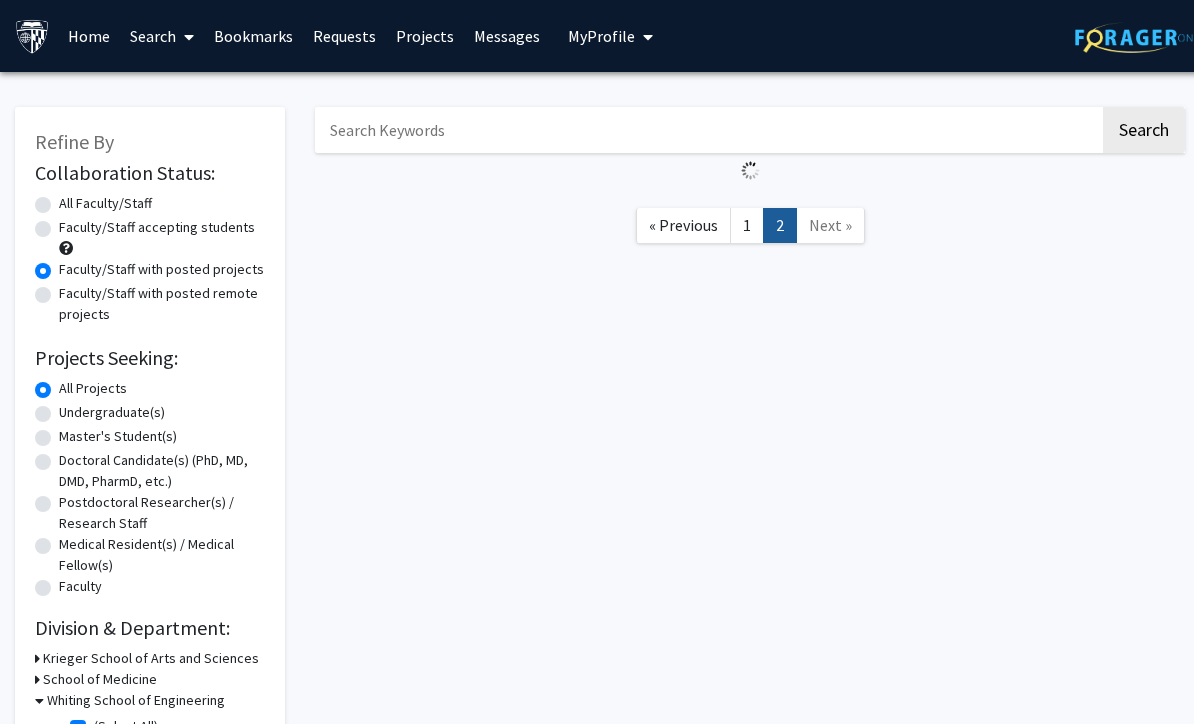 radio on "true" 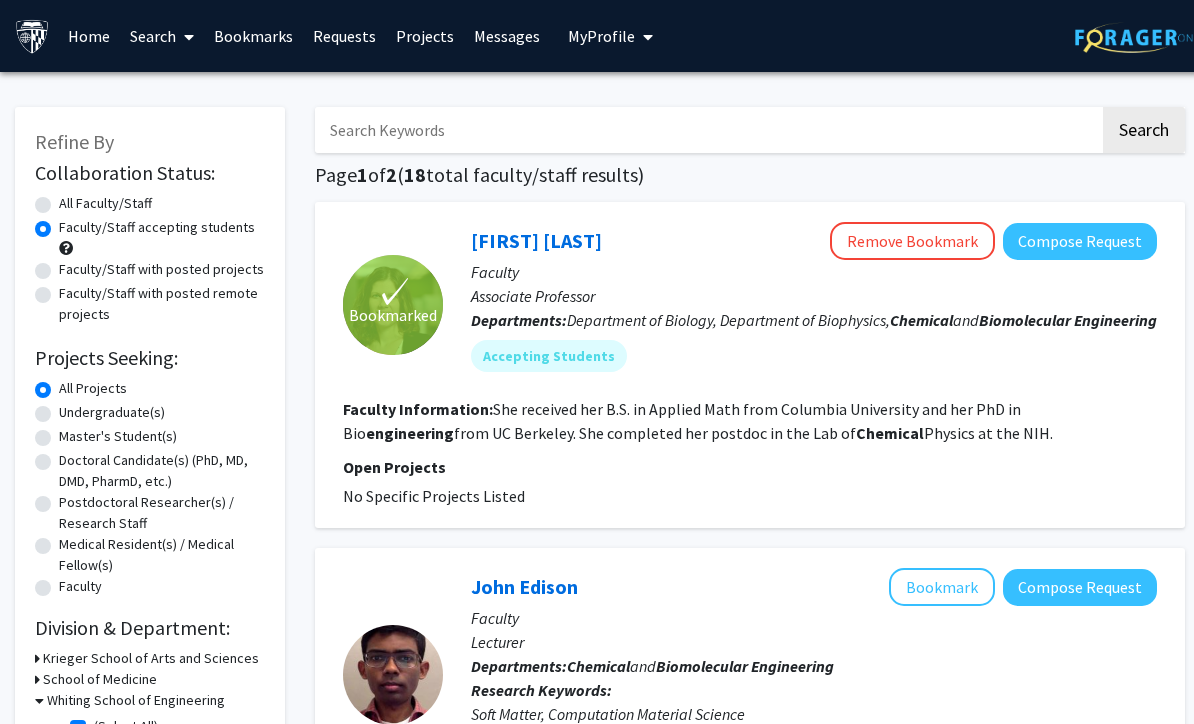 click 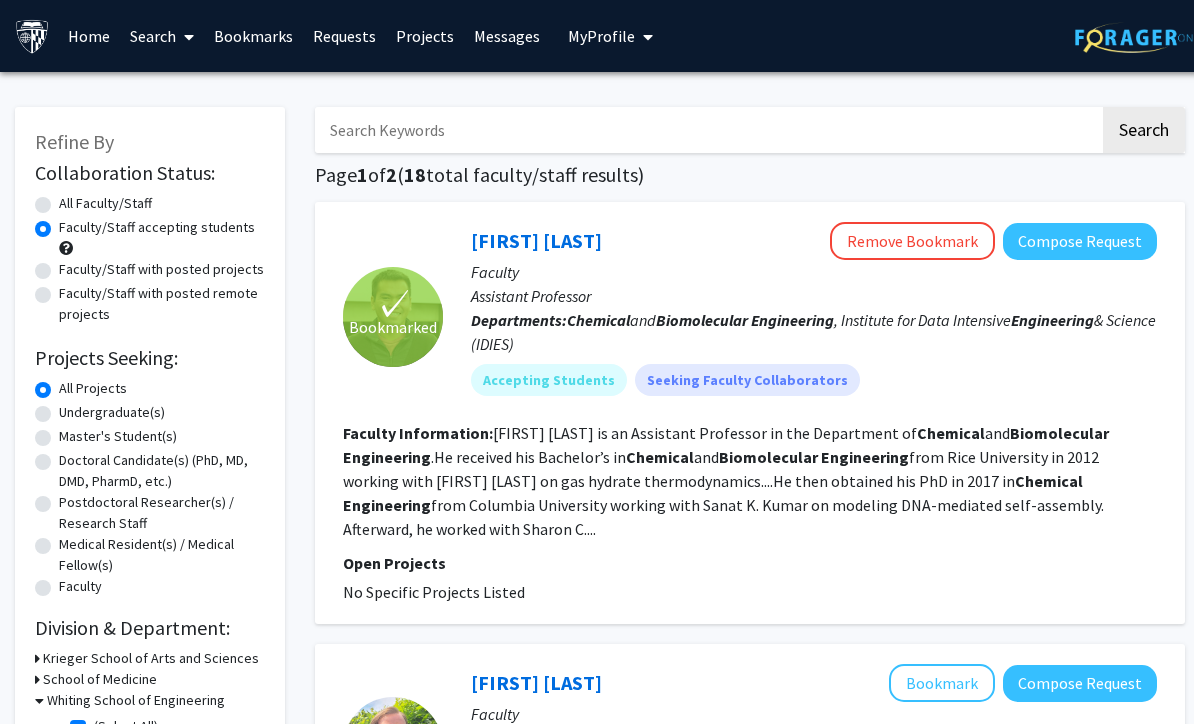 click on "Faculty/Staff accepting students" 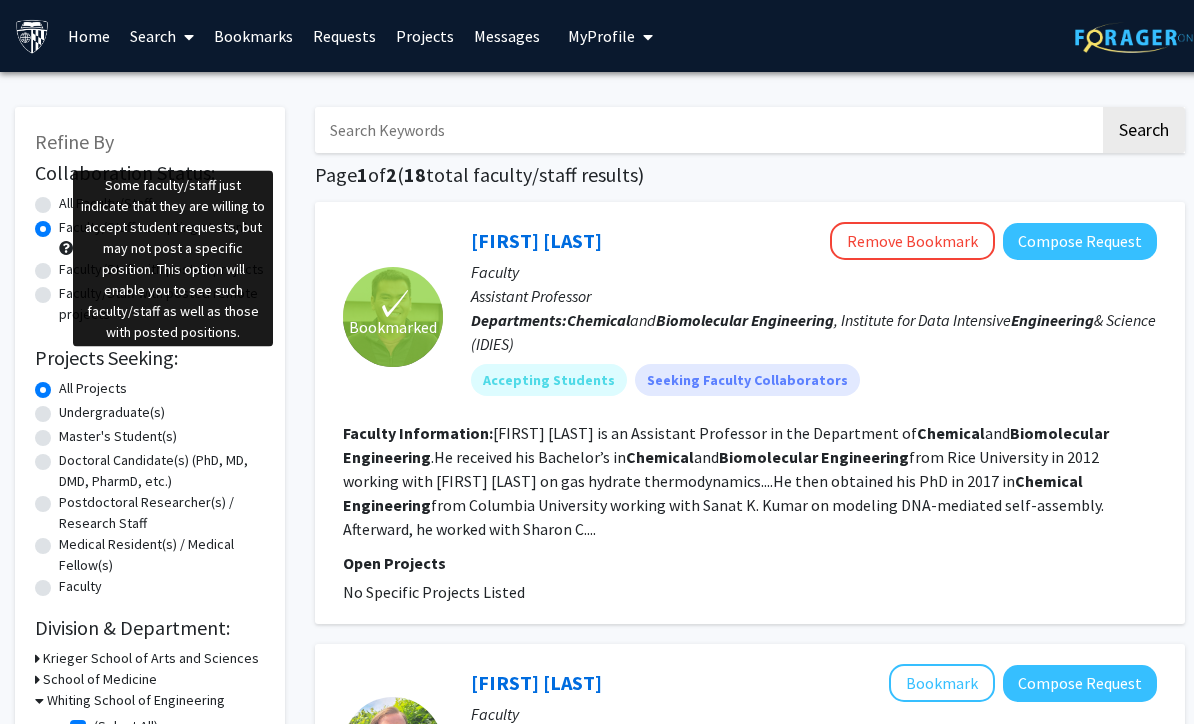 click 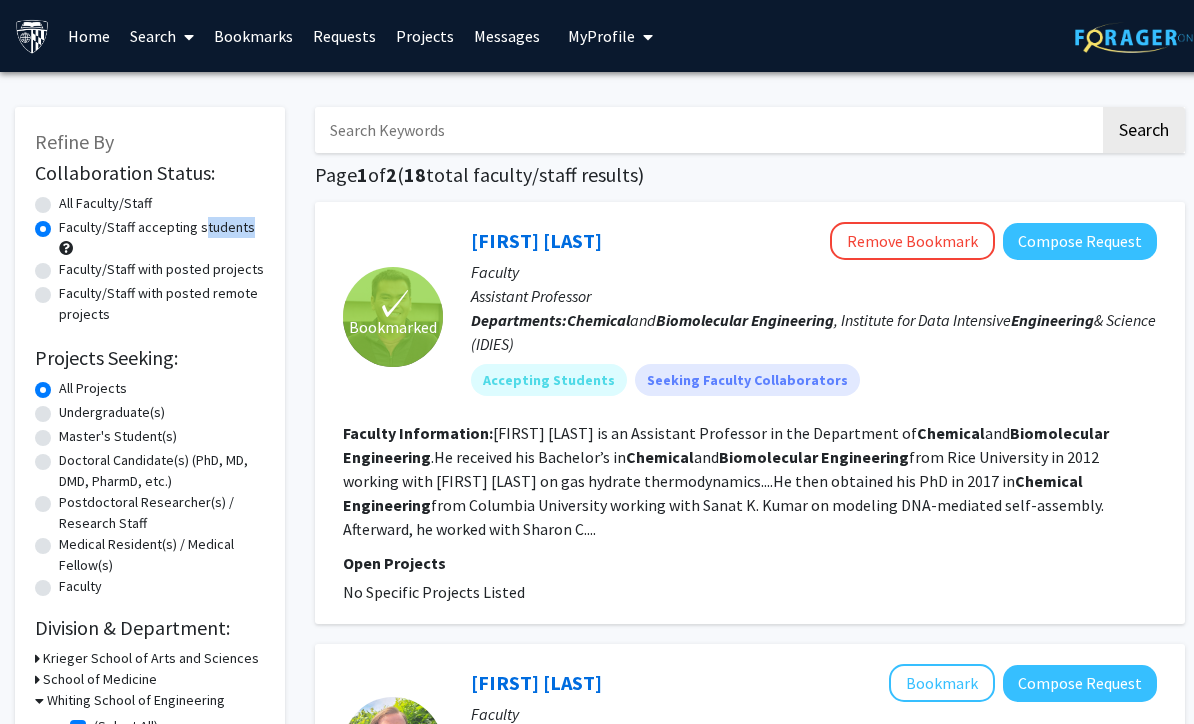 click on "Faculty/Staff accepting students" 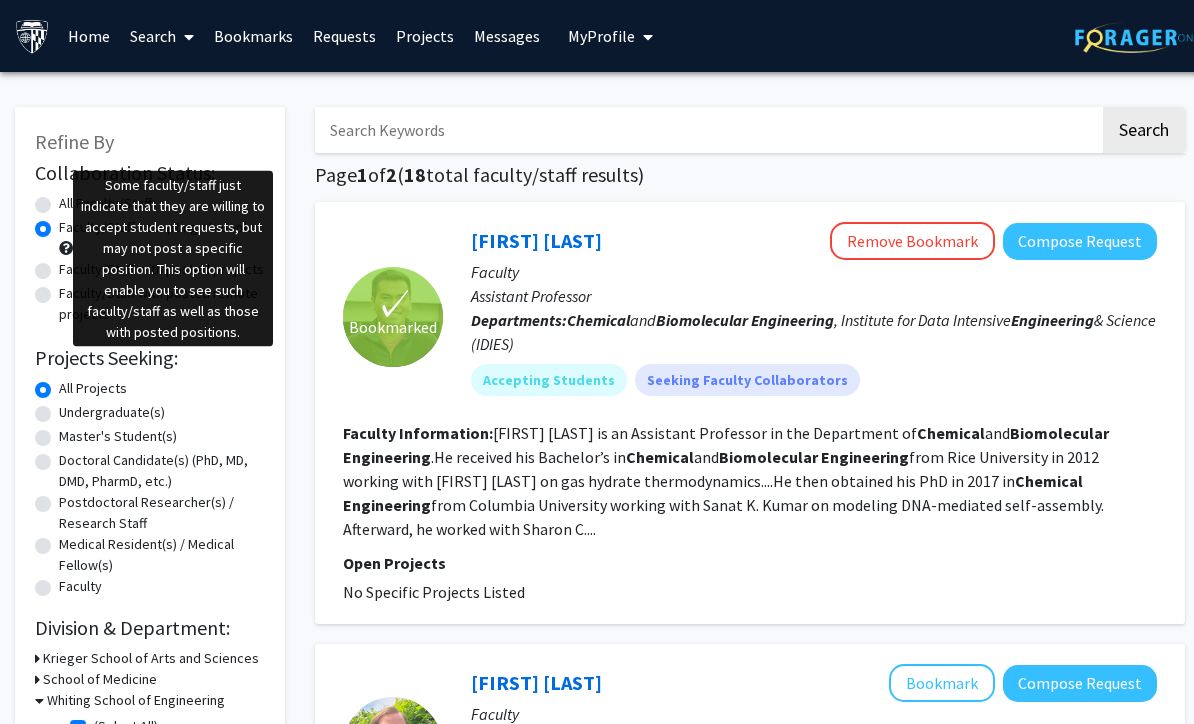 click 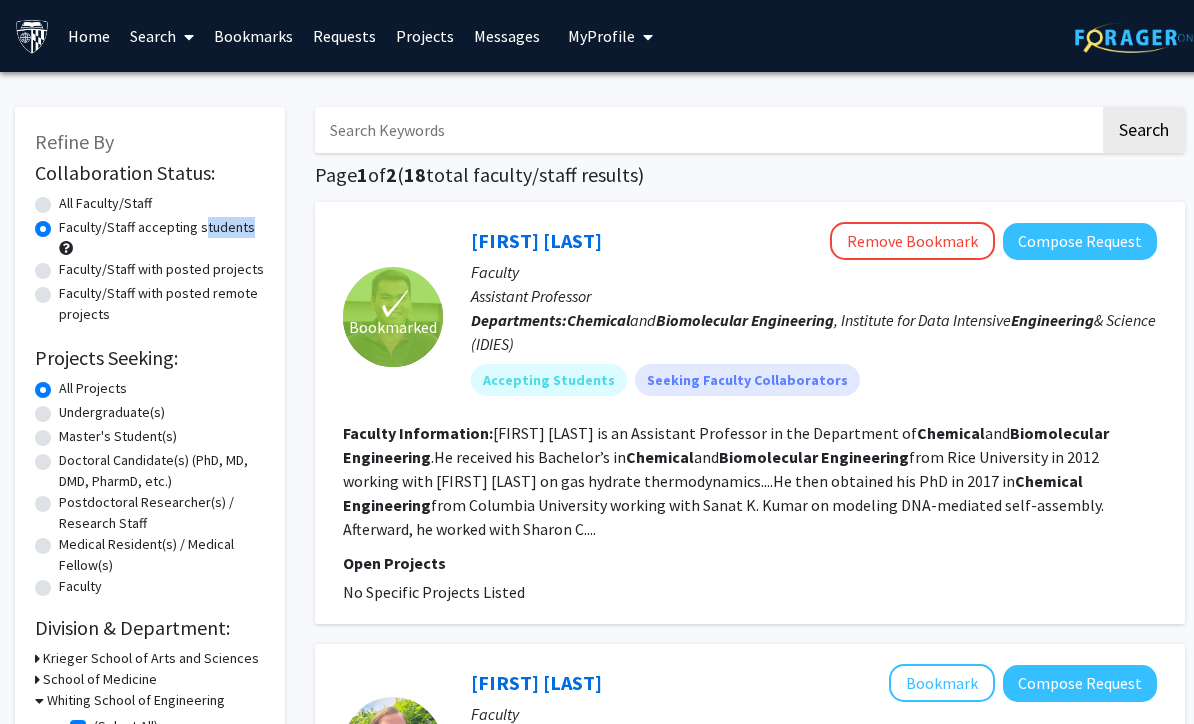 click 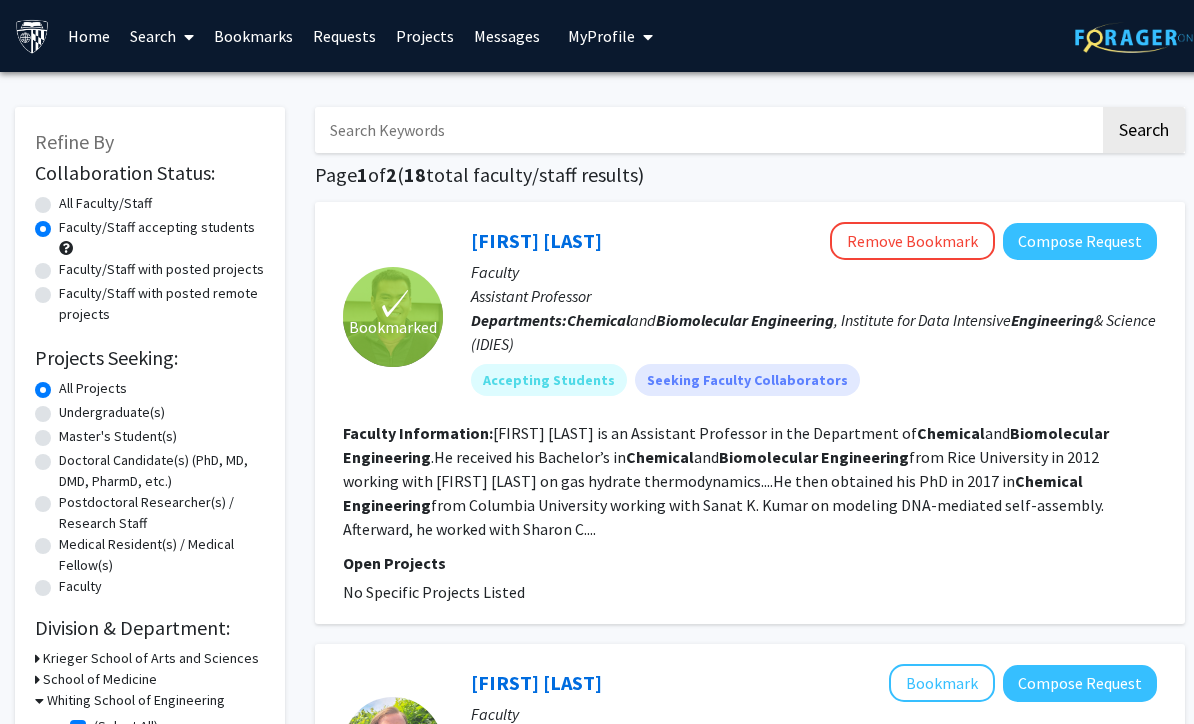 click 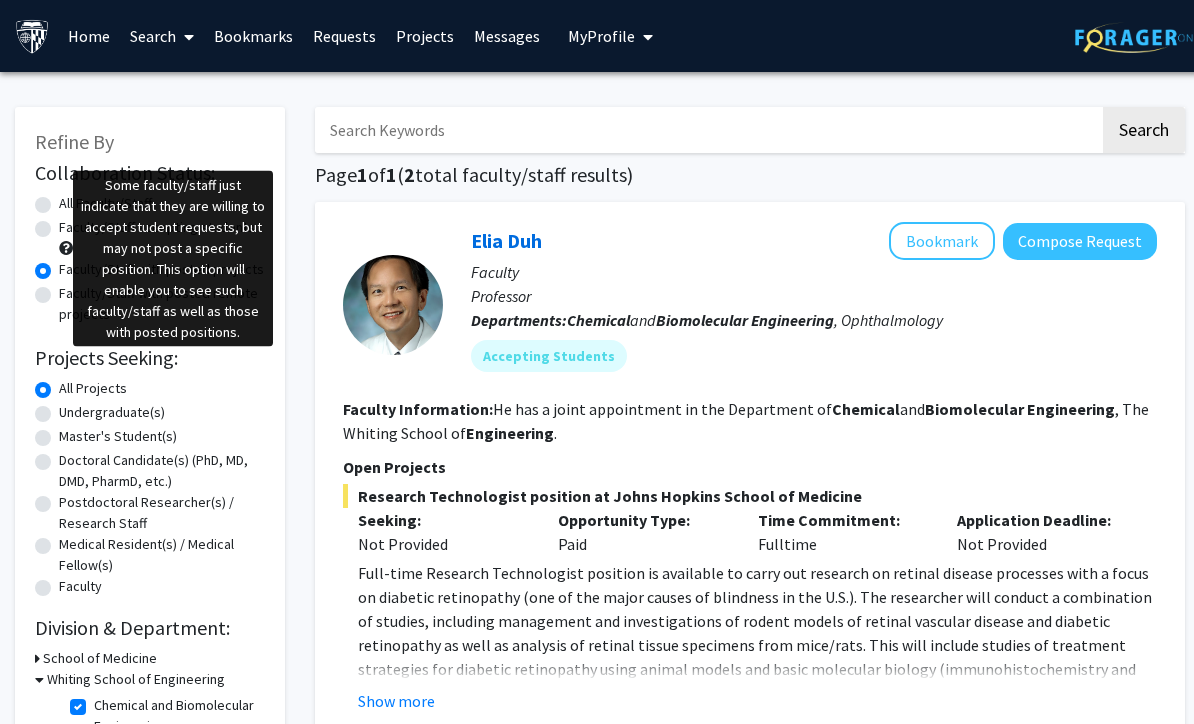 click 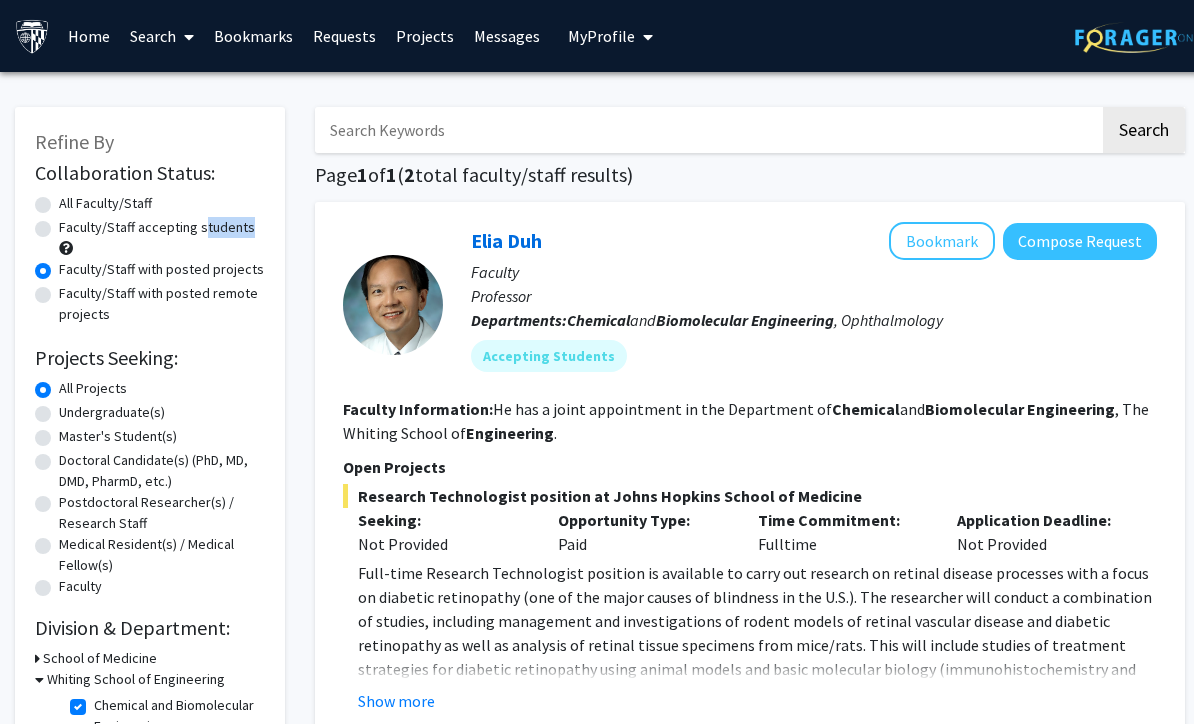 click on "Faculty/Staff with posted projects" 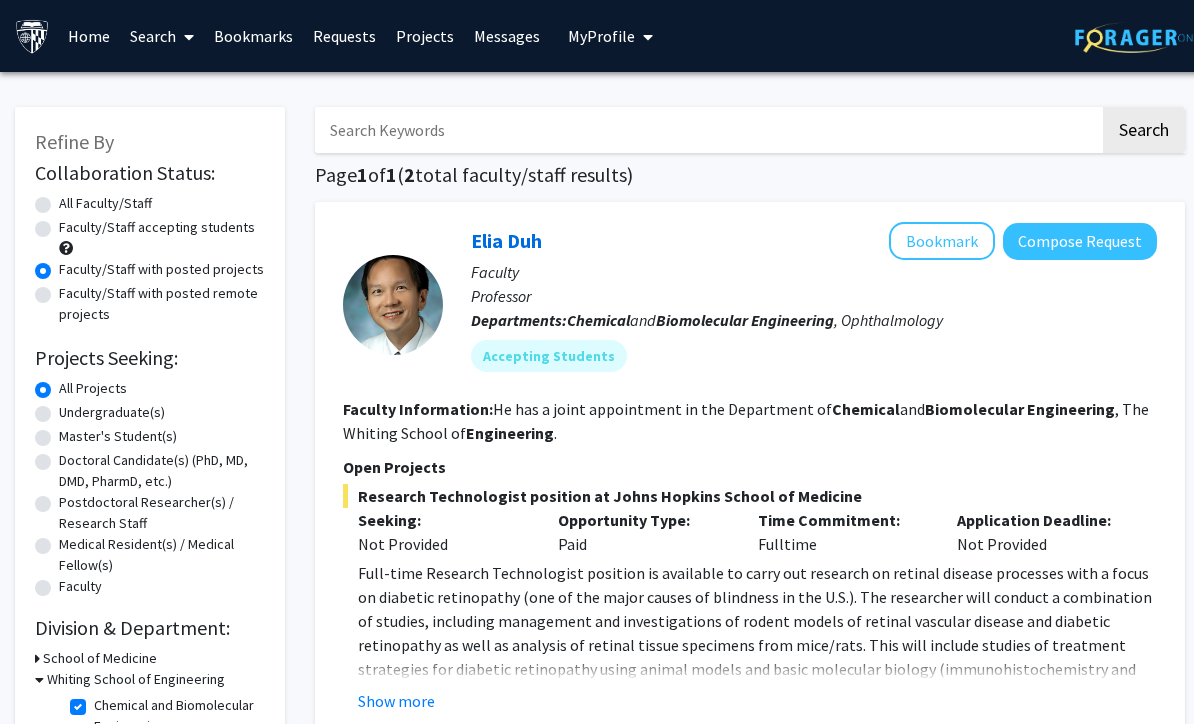 click 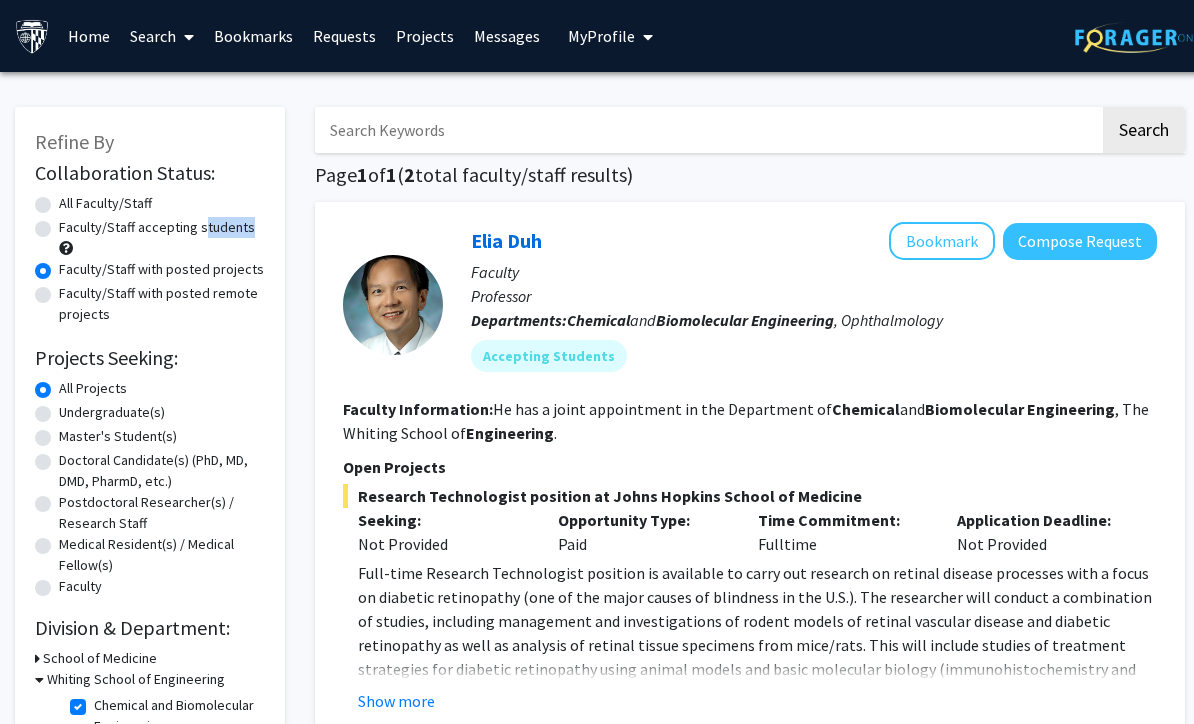 click on "Faculty/Staff with posted projects" 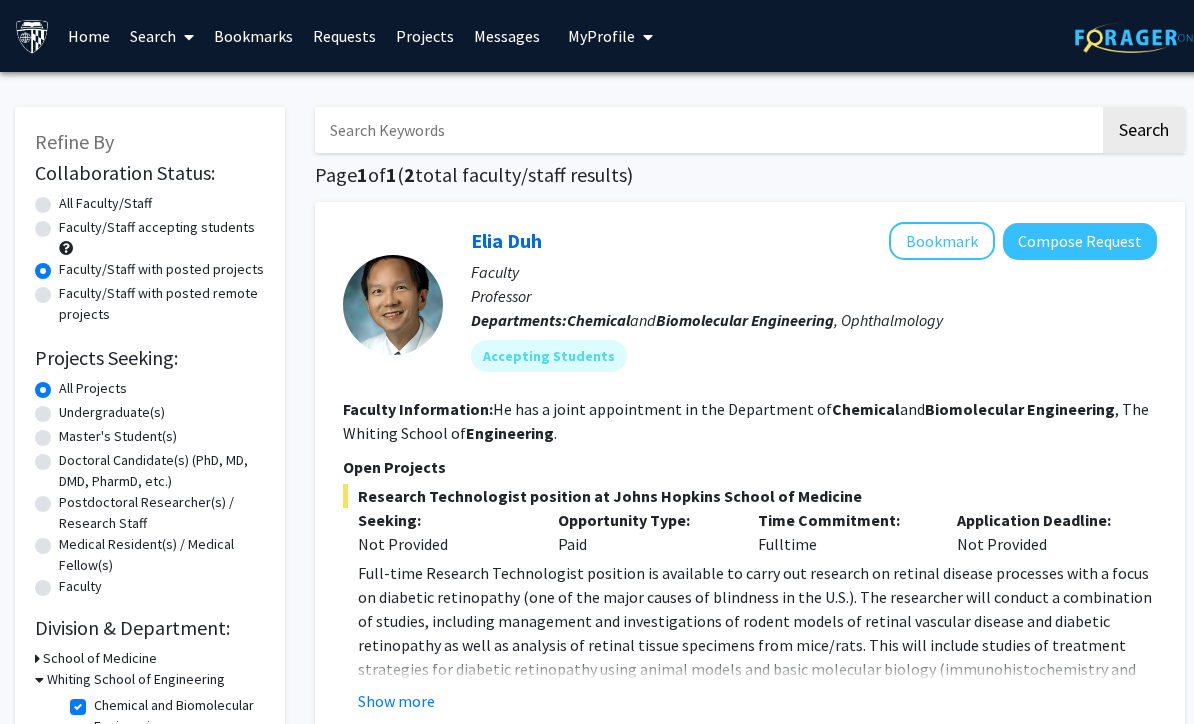 click on "Faculty/Staff accepting students" 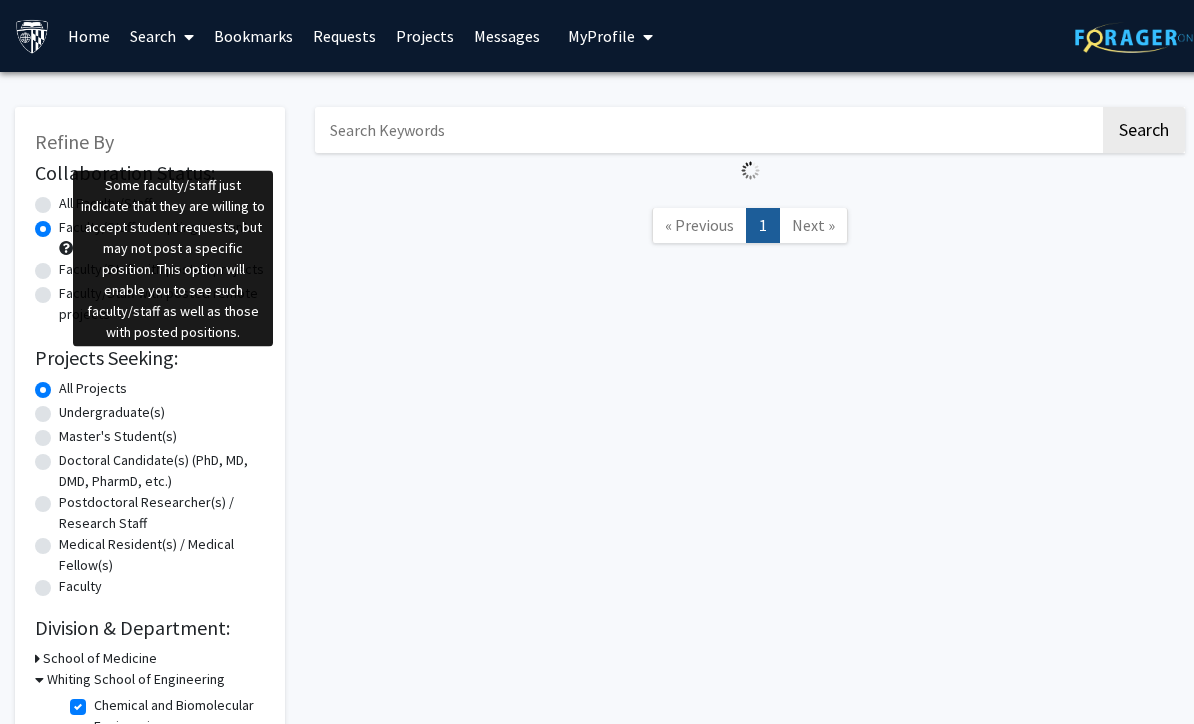 click 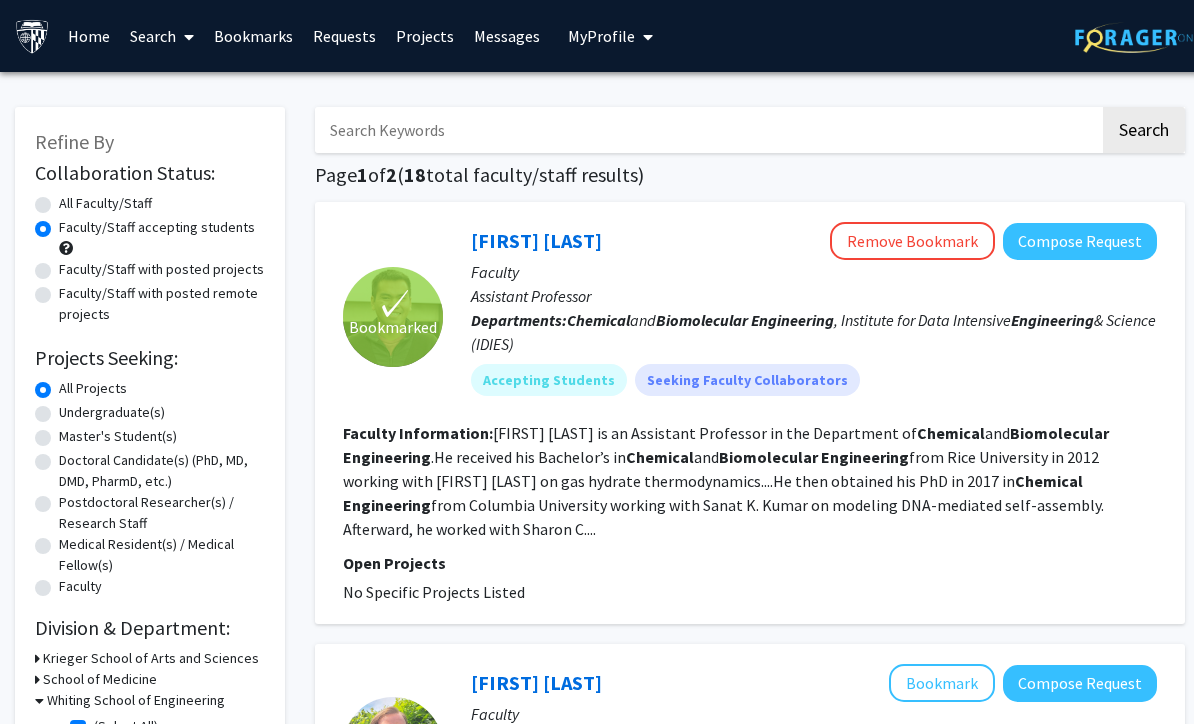 click 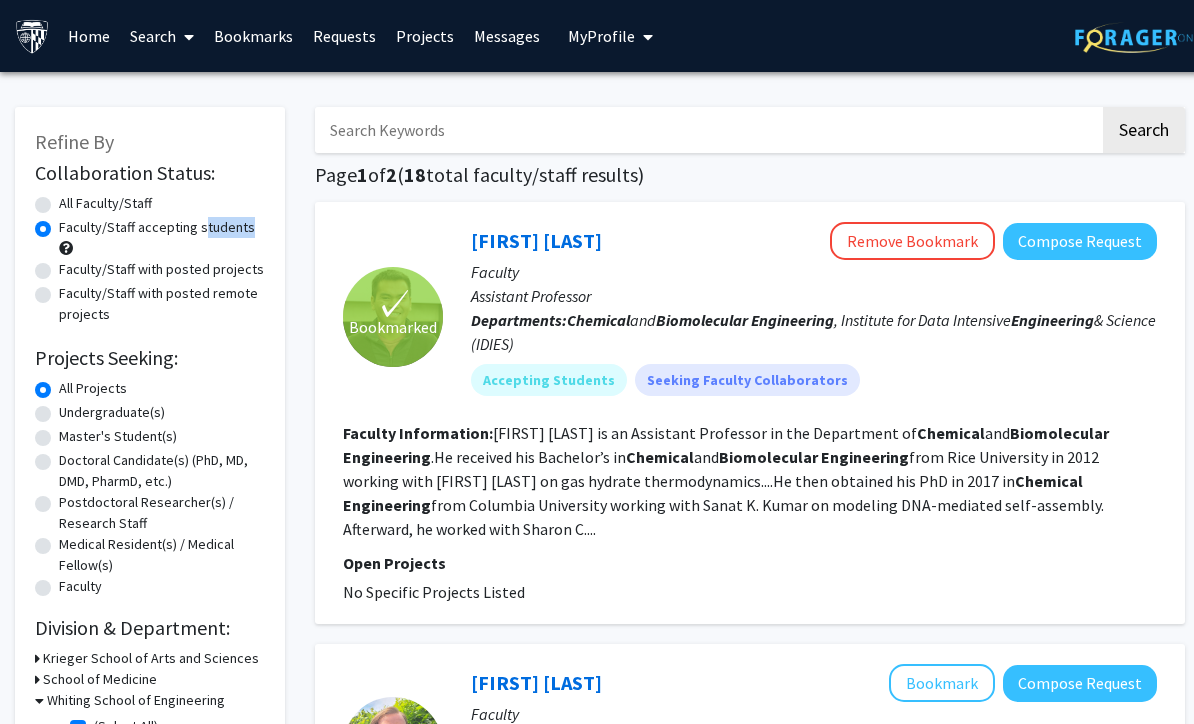 click on "Faculty/Staff with posted projects" 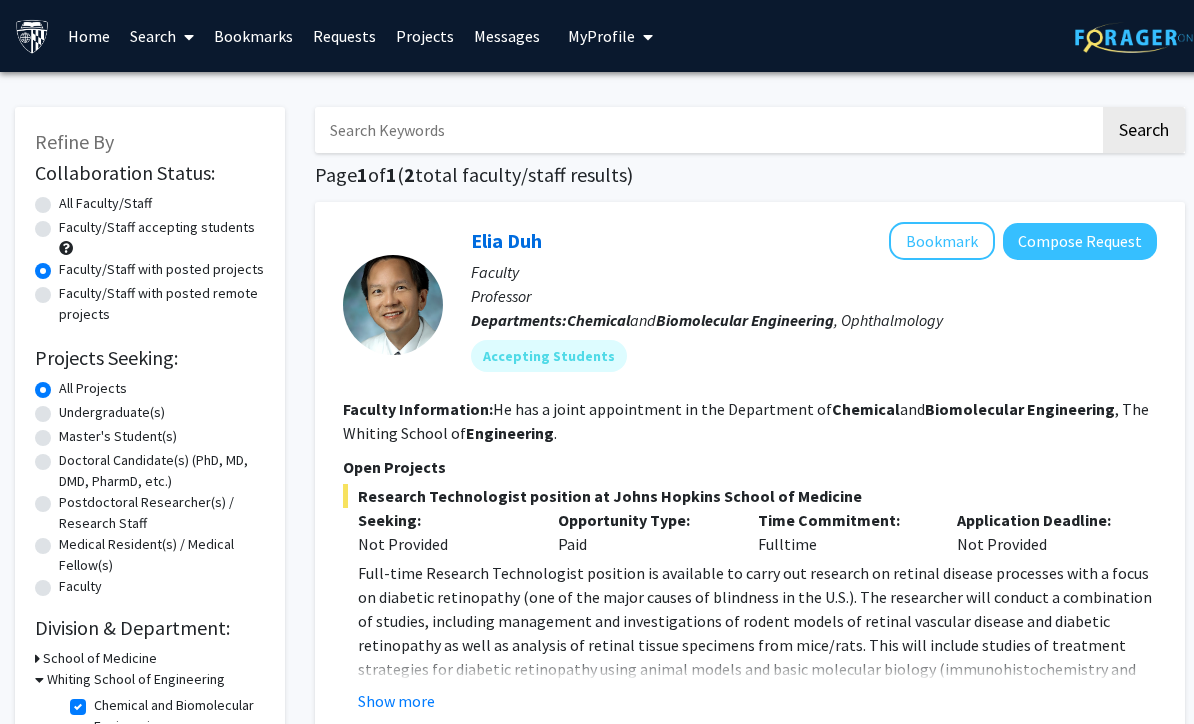 click 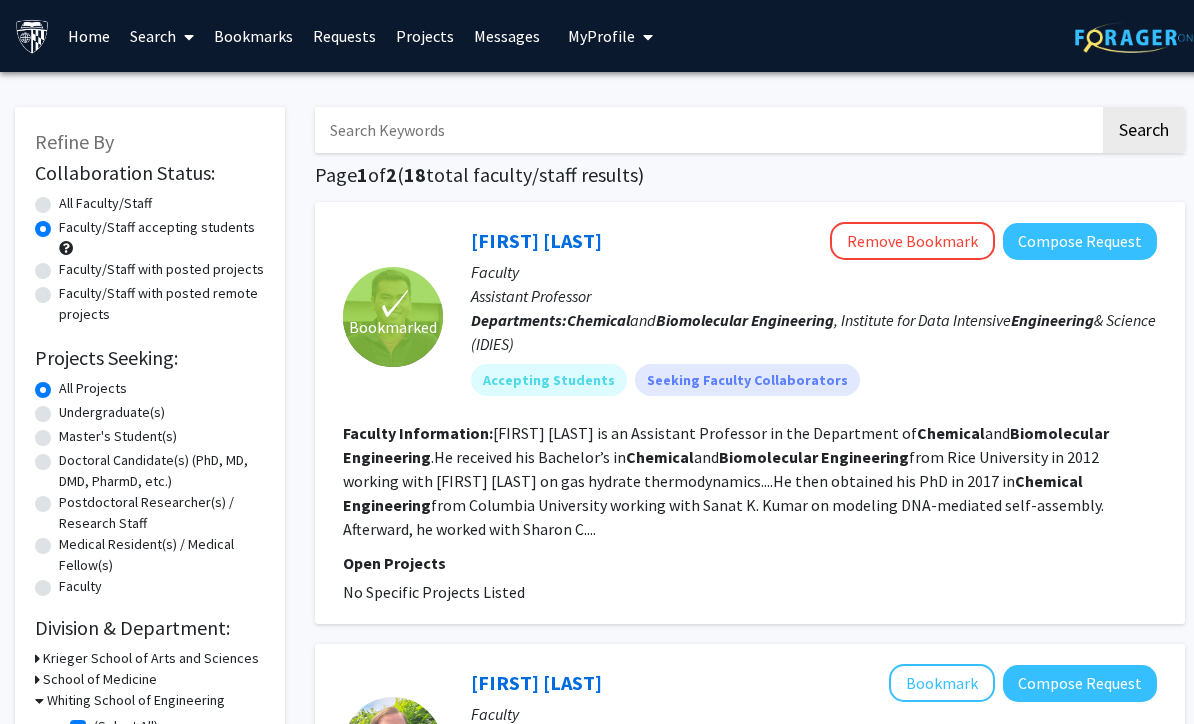 click 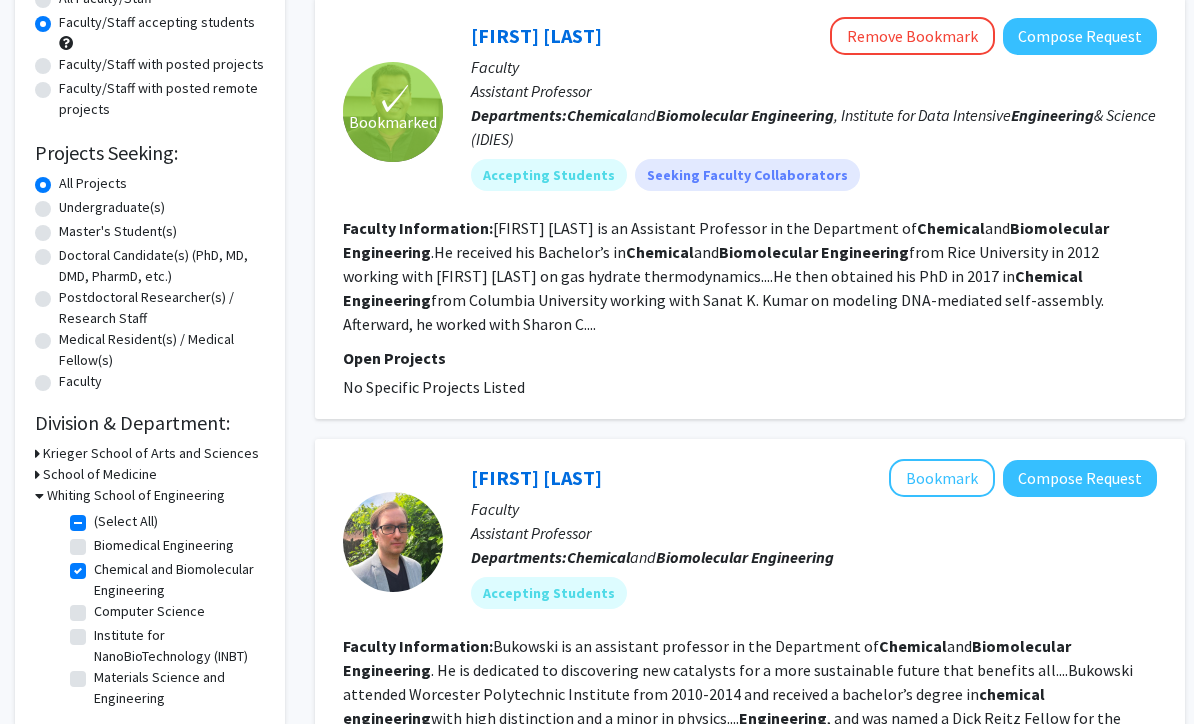 scroll, scrollTop: 0, scrollLeft: 0, axis: both 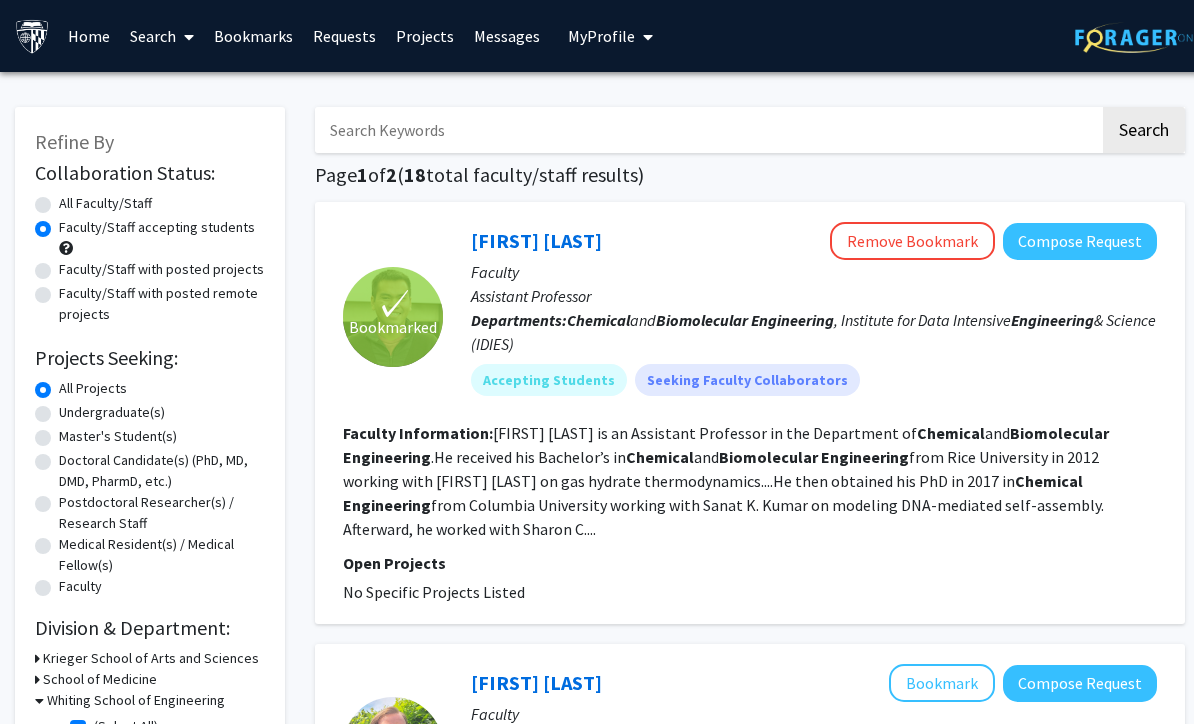 click at bounding box center (707, 130) 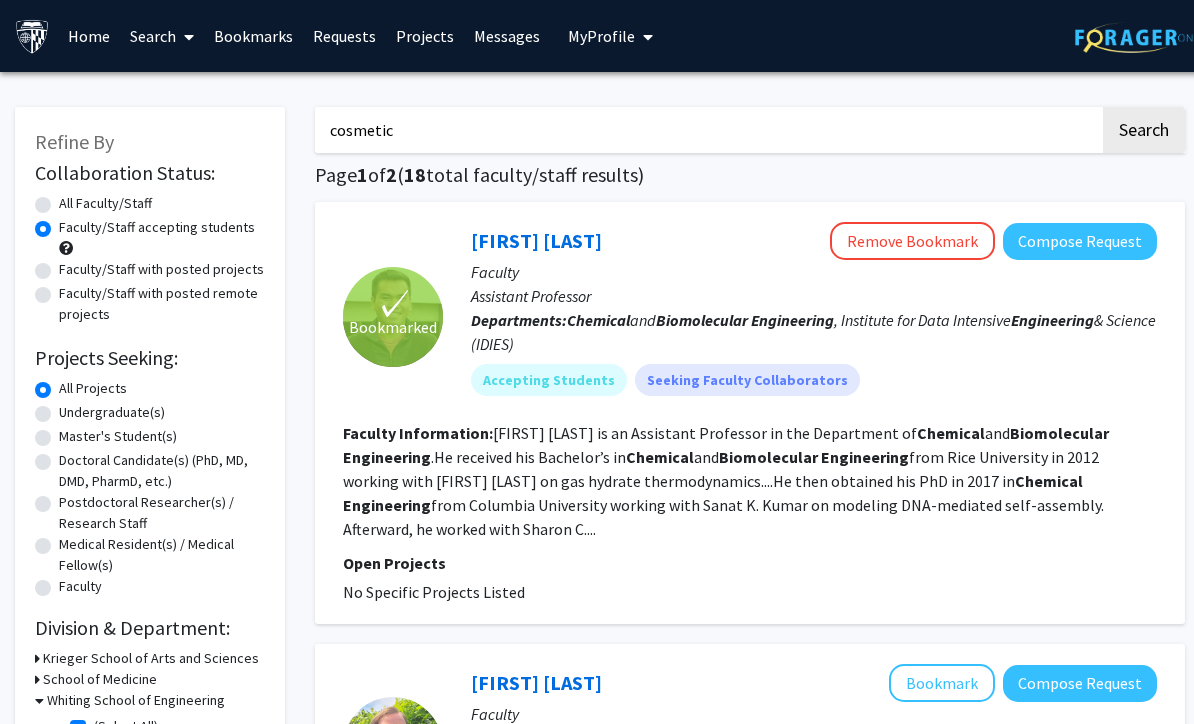 type on "cosmetic" 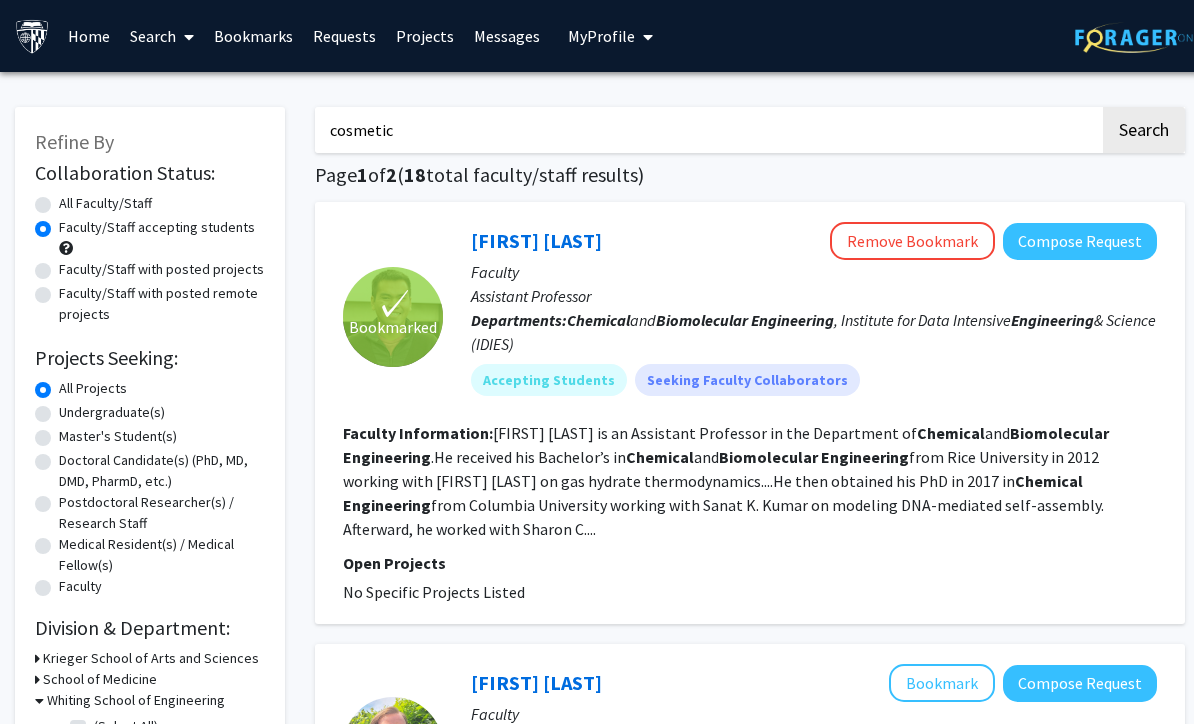 radio on "true" 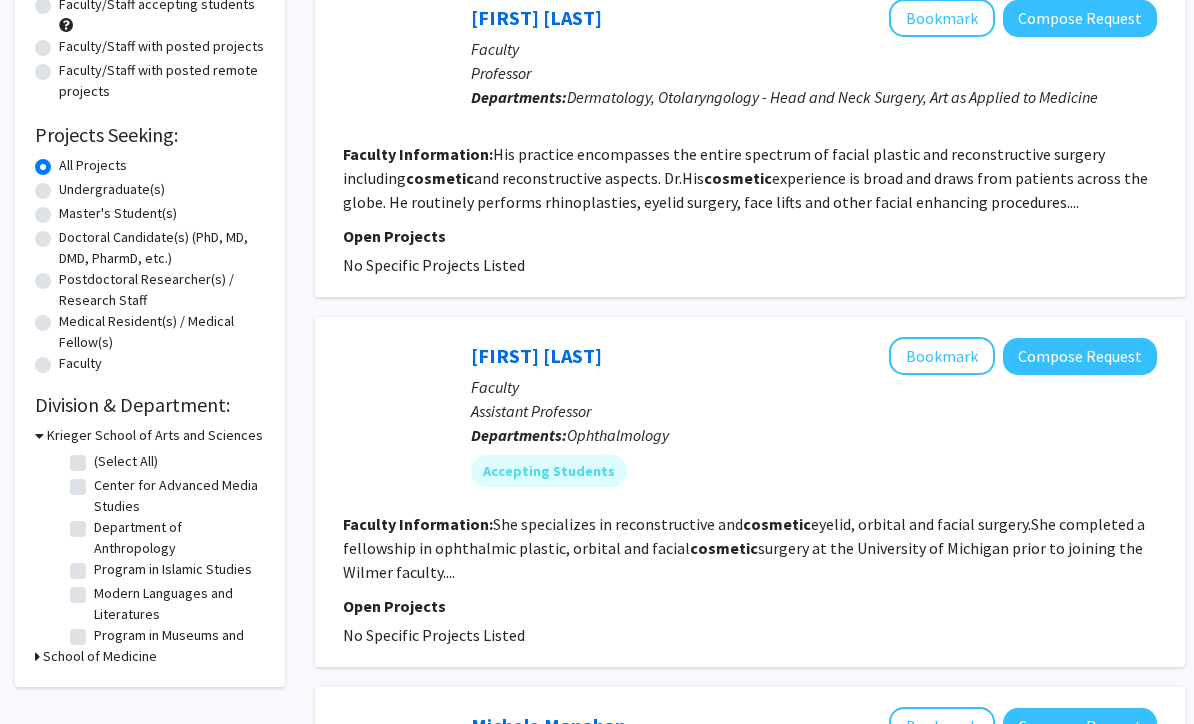 scroll, scrollTop: 275, scrollLeft: 0, axis: vertical 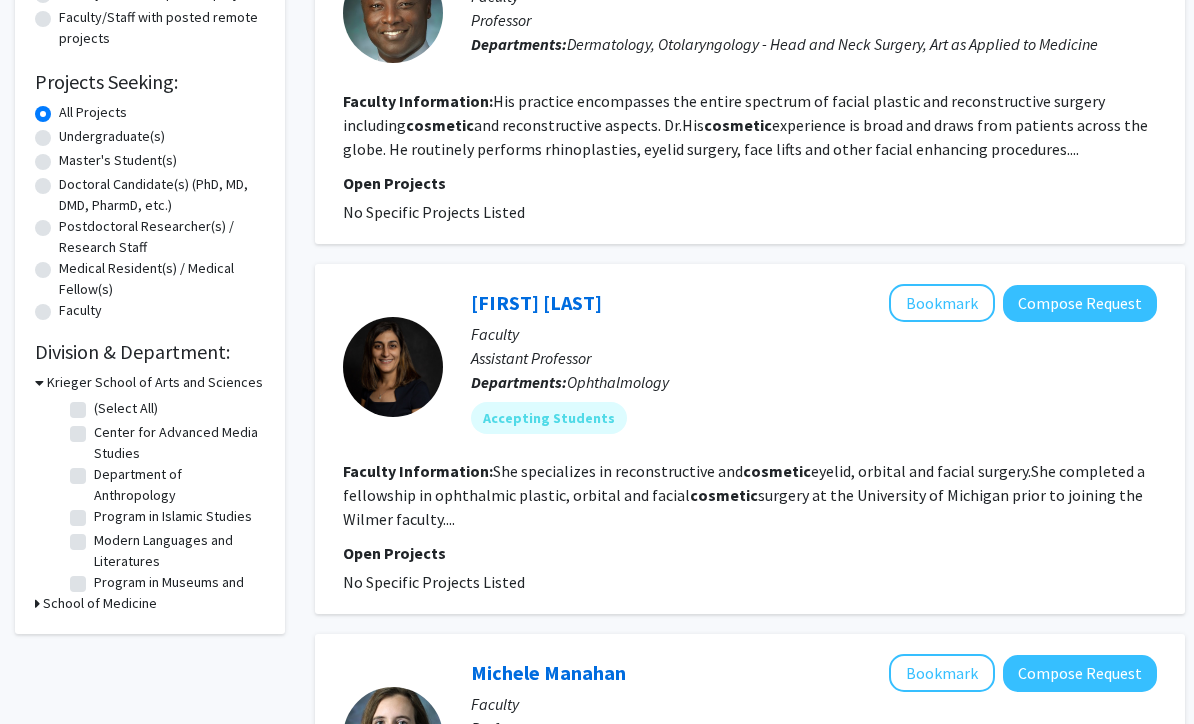 click on "Bookmark" 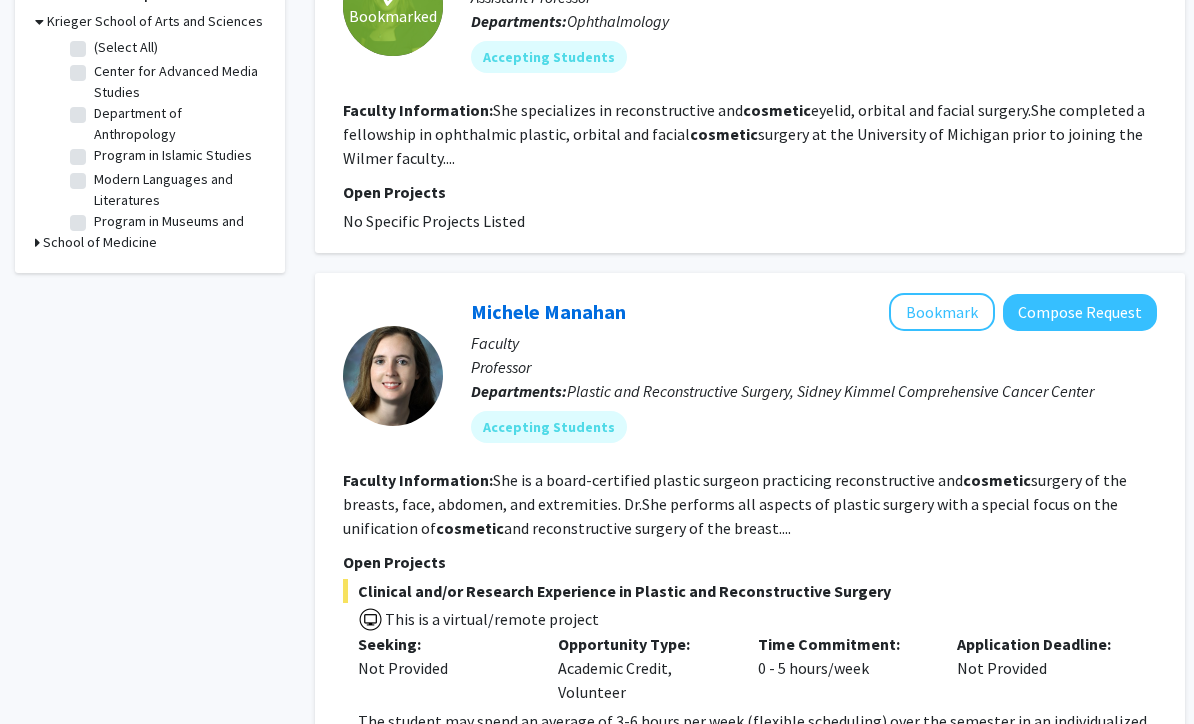 scroll, scrollTop: 637, scrollLeft: 0, axis: vertical 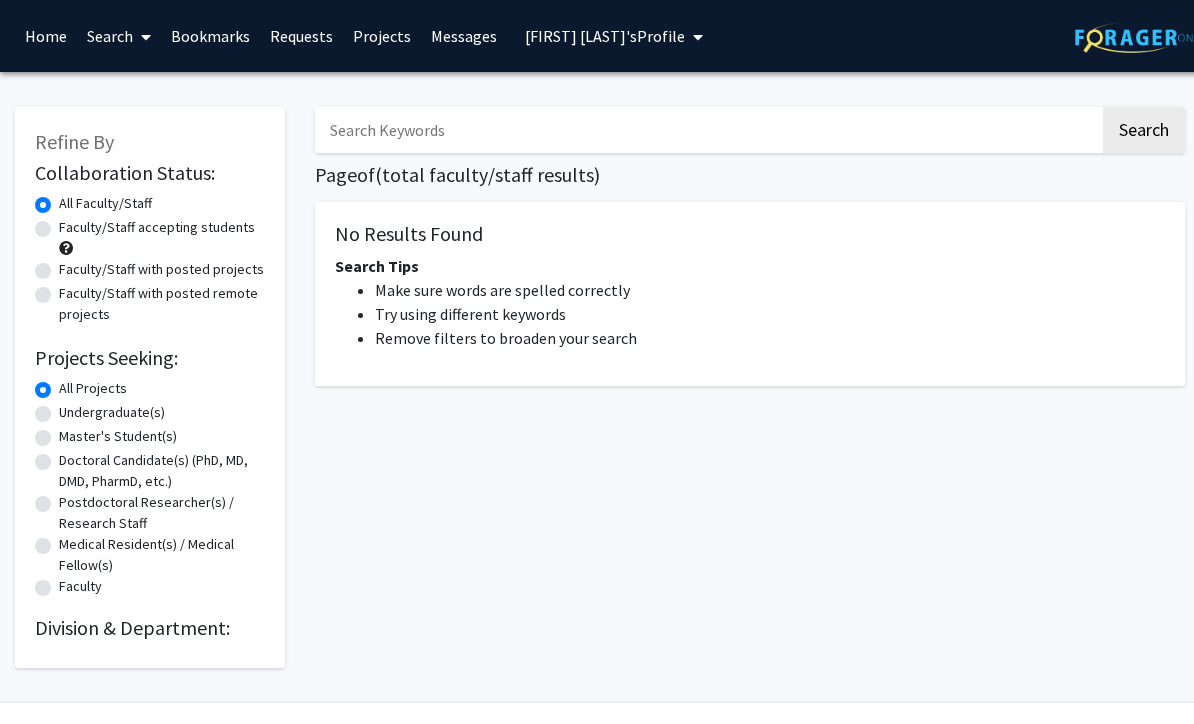 type on "cosmetic" 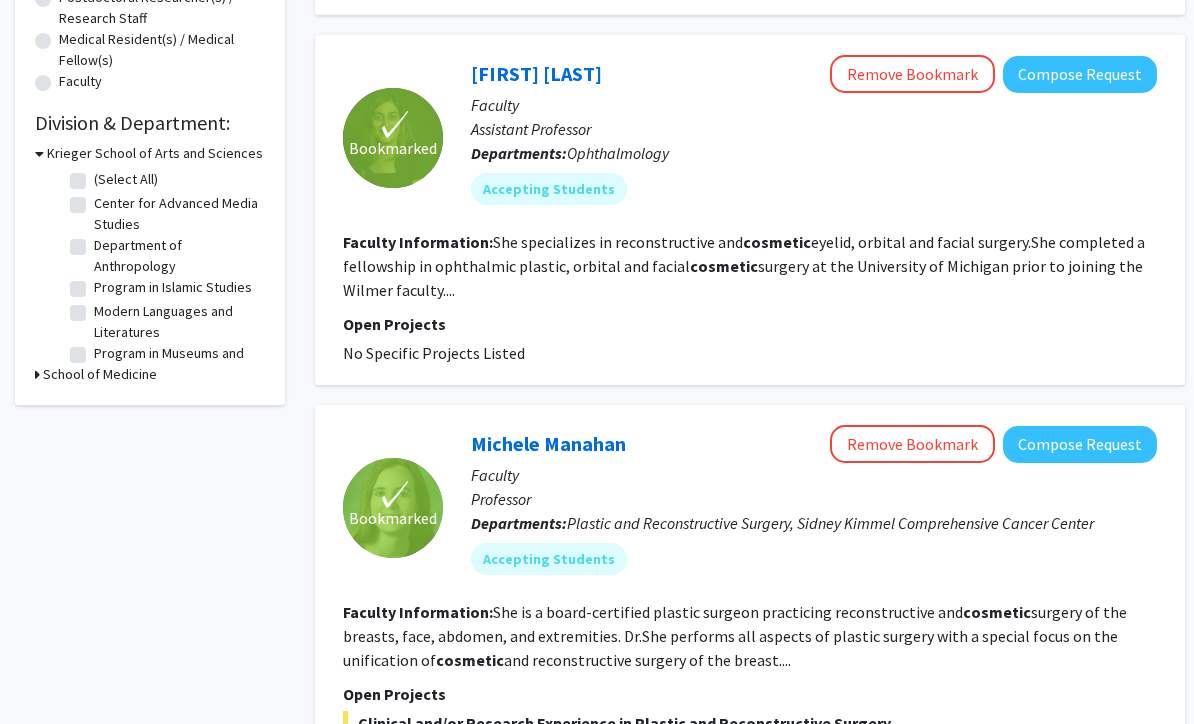 scroll, scrollTop: 521, scrollLeft: 0, axis: vertical 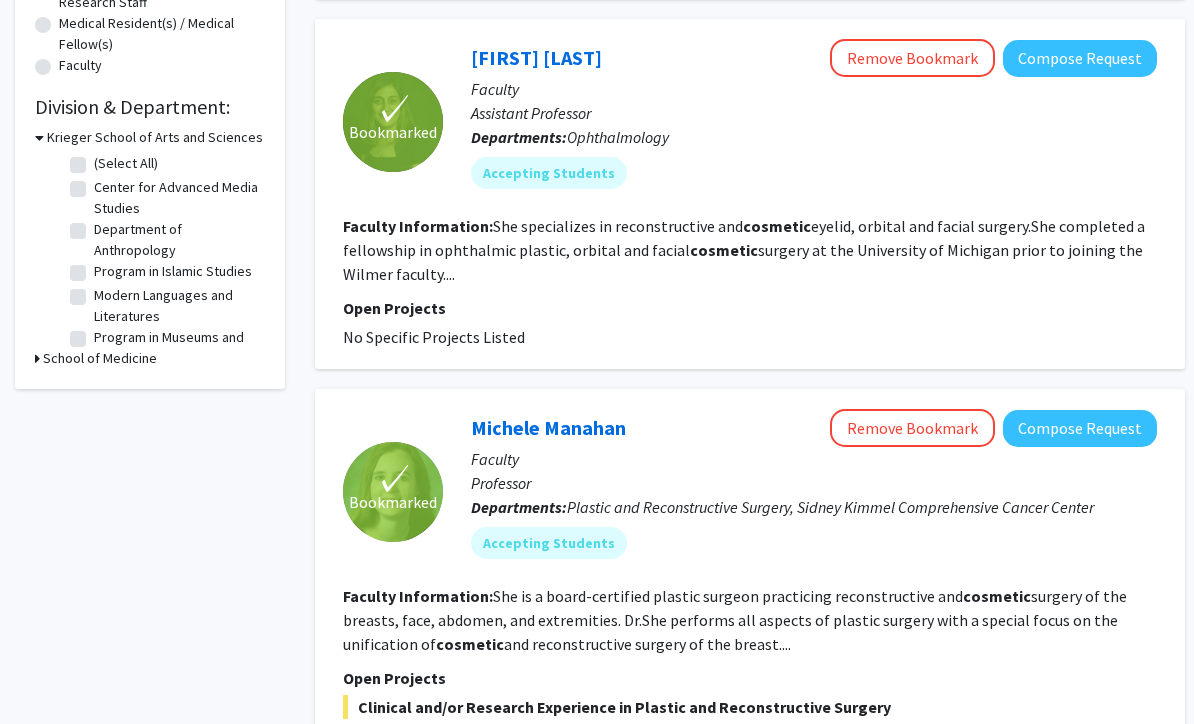 click on "School of Medicine" at bounding box center [100, 358] 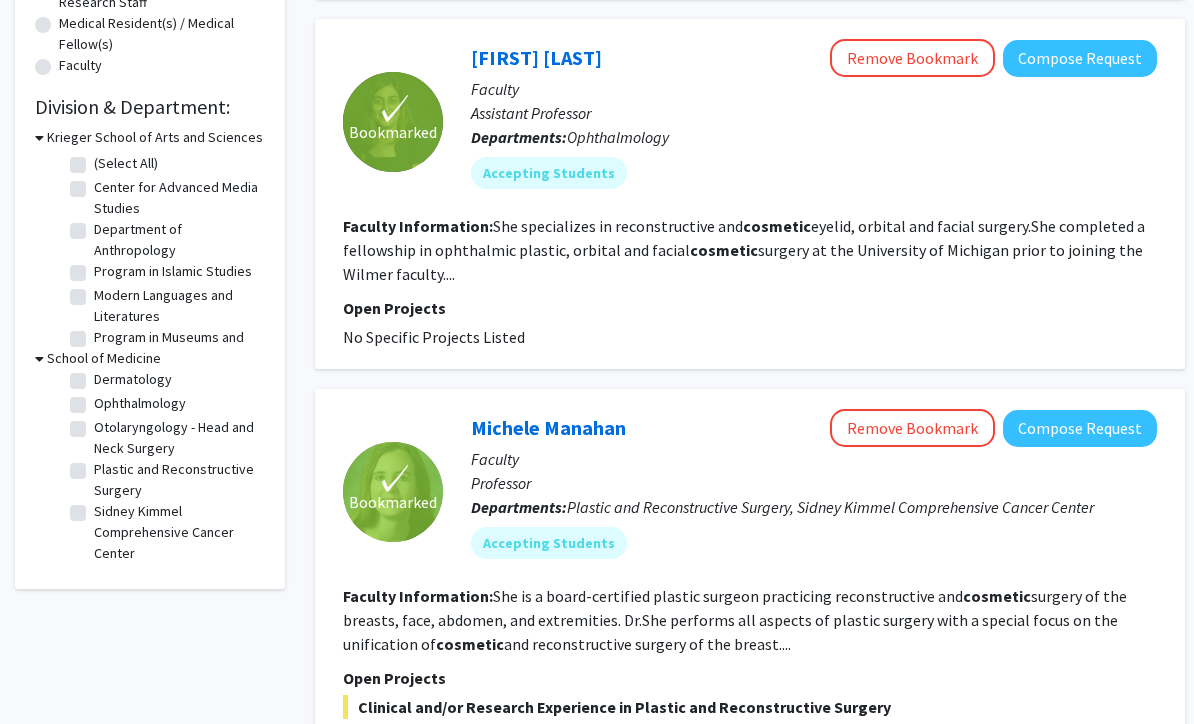 scroll, scrollTop: 53, scrollLeft: 0, axis: vertical 